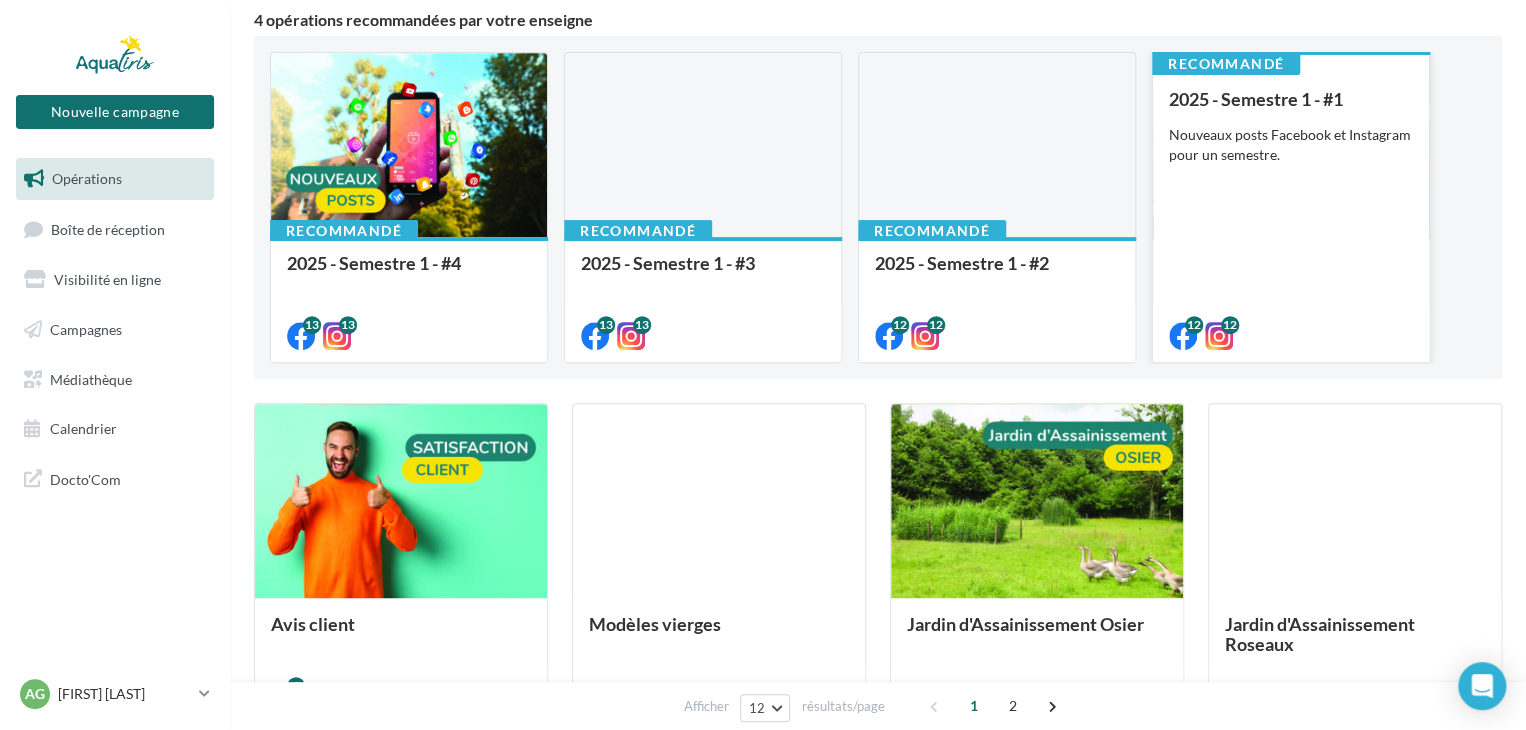 scroll, scrollTop: 300, scrollLeft: 0, axis: vertical 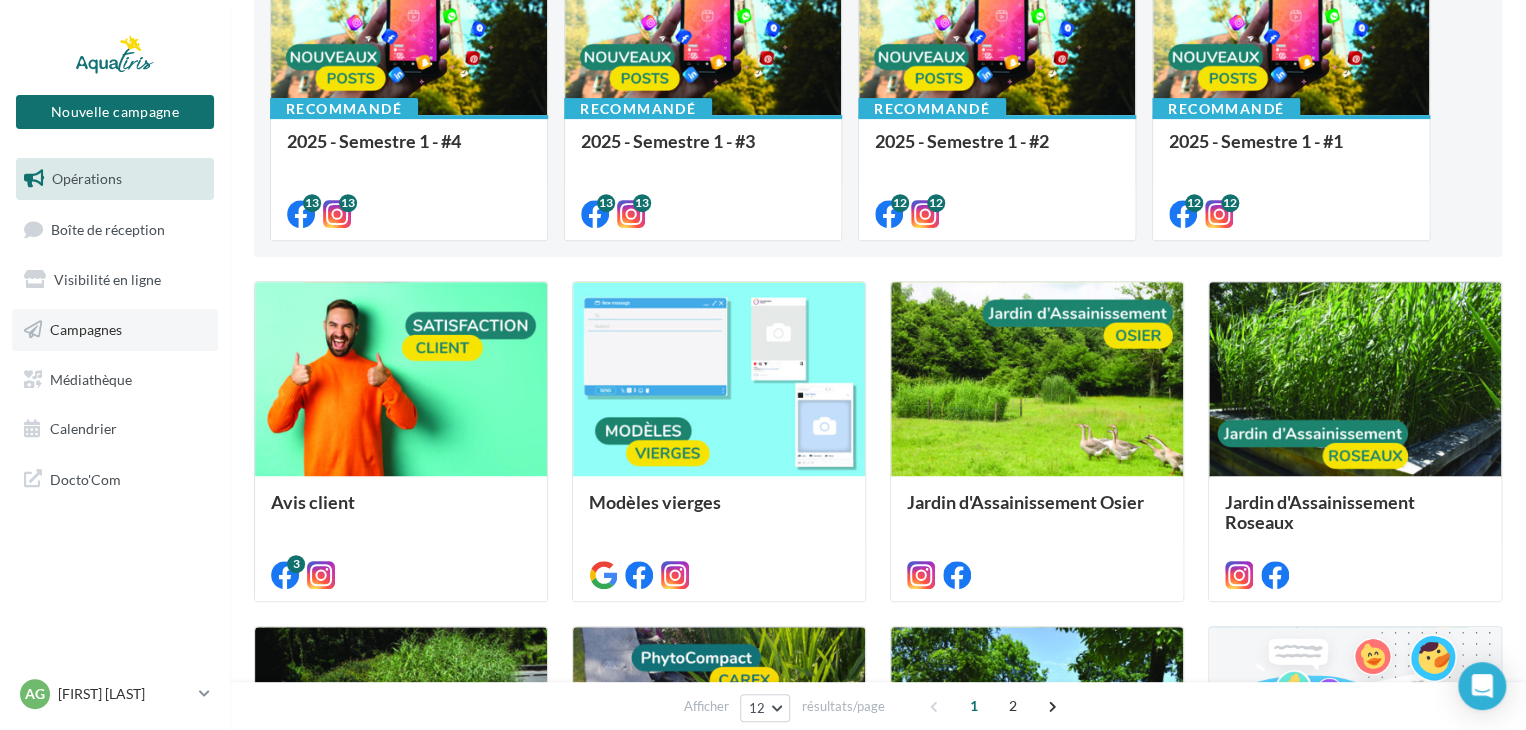 click on "Campagnes" at bounding box center (86, 329) 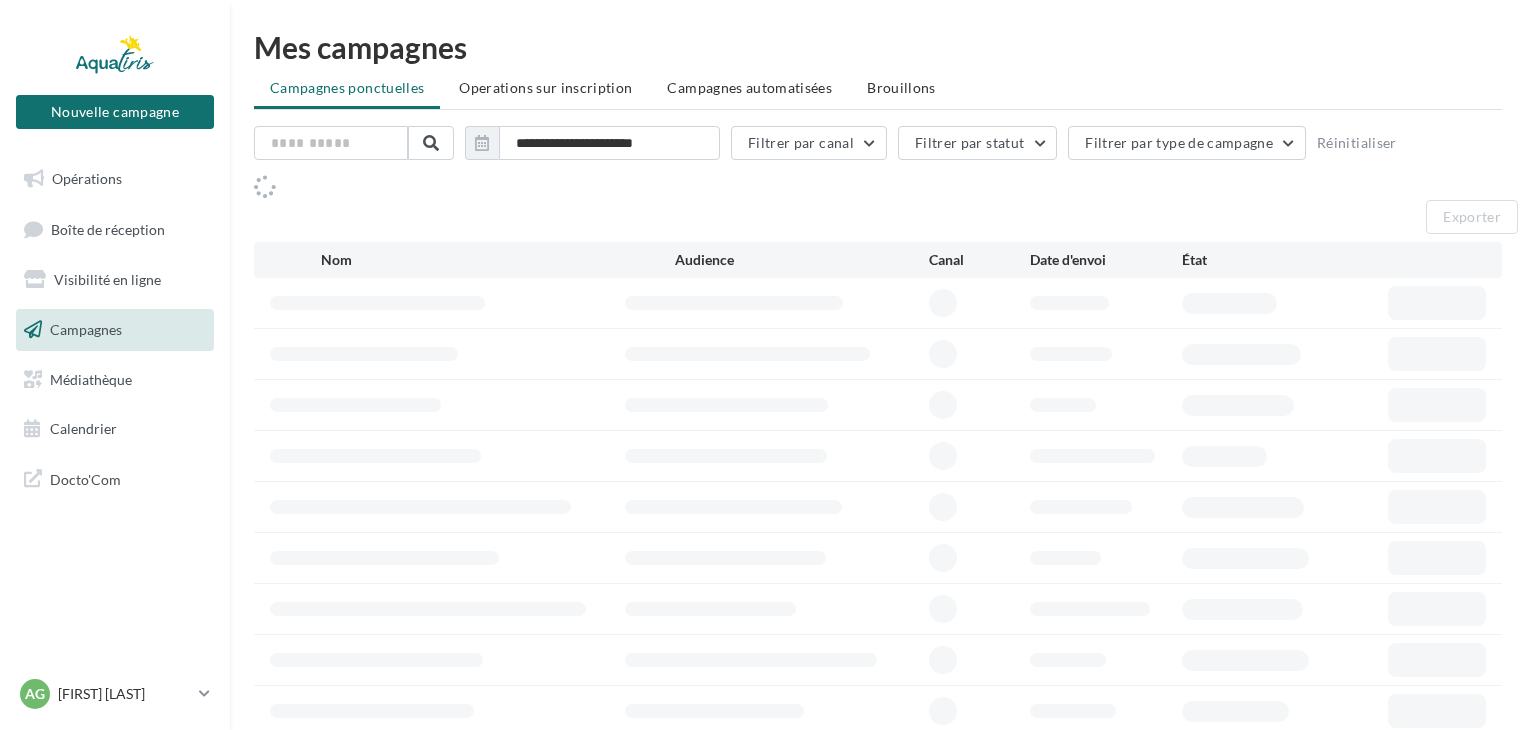 scroll, scrollTop: 0, scrollLeft: 0, axis: both 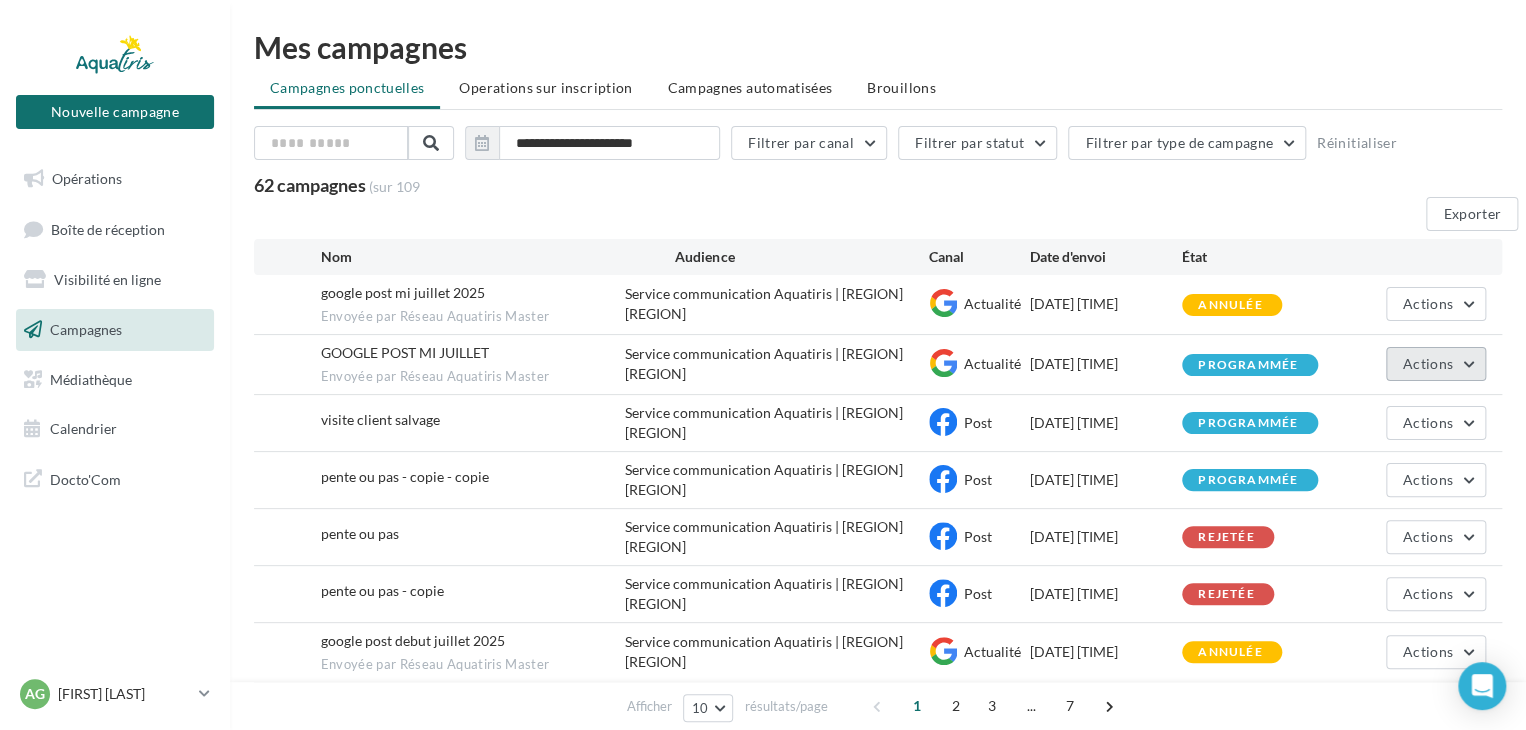 click on "Actions" at bounding box center (1428, 303) 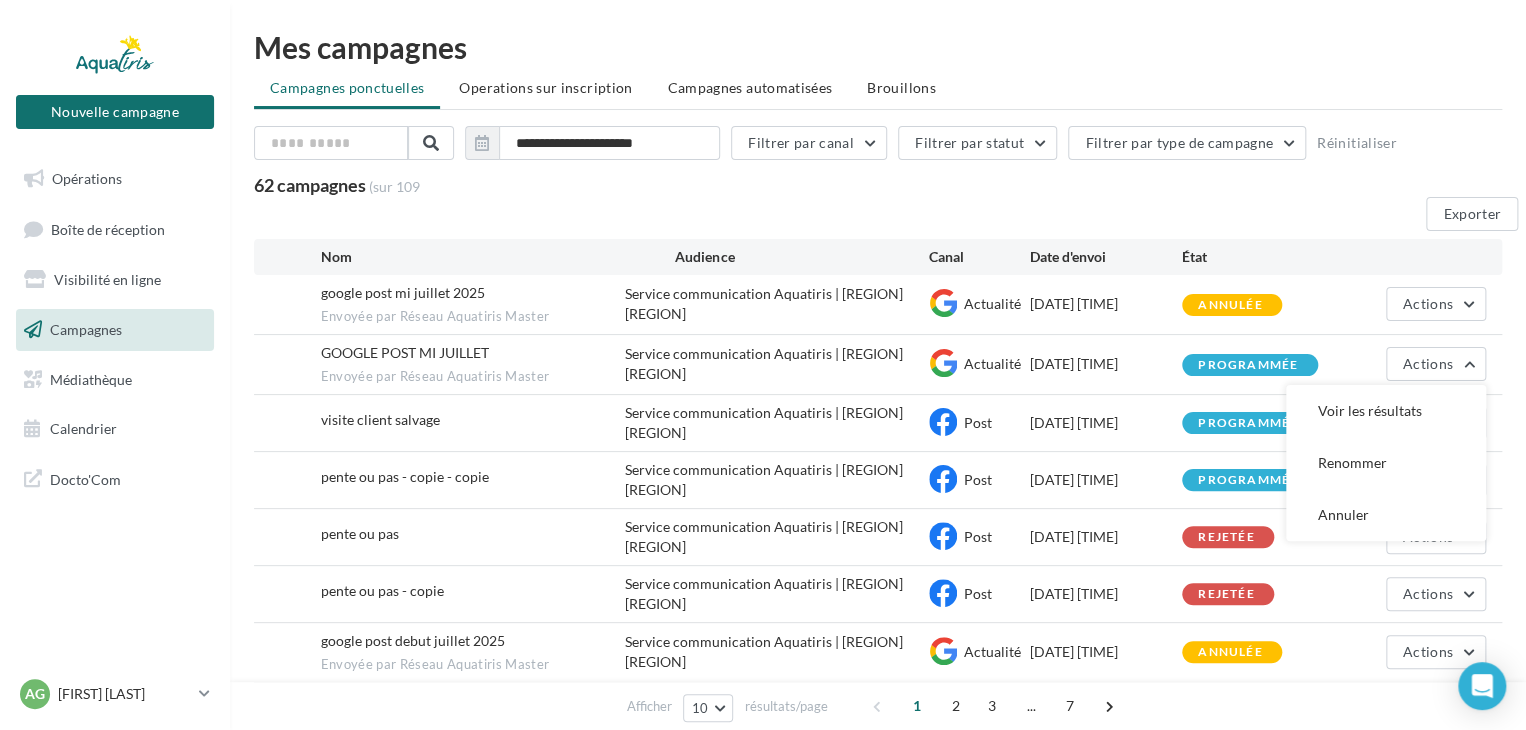 click on "Mes campagnes" at bounding box center (878, 47) 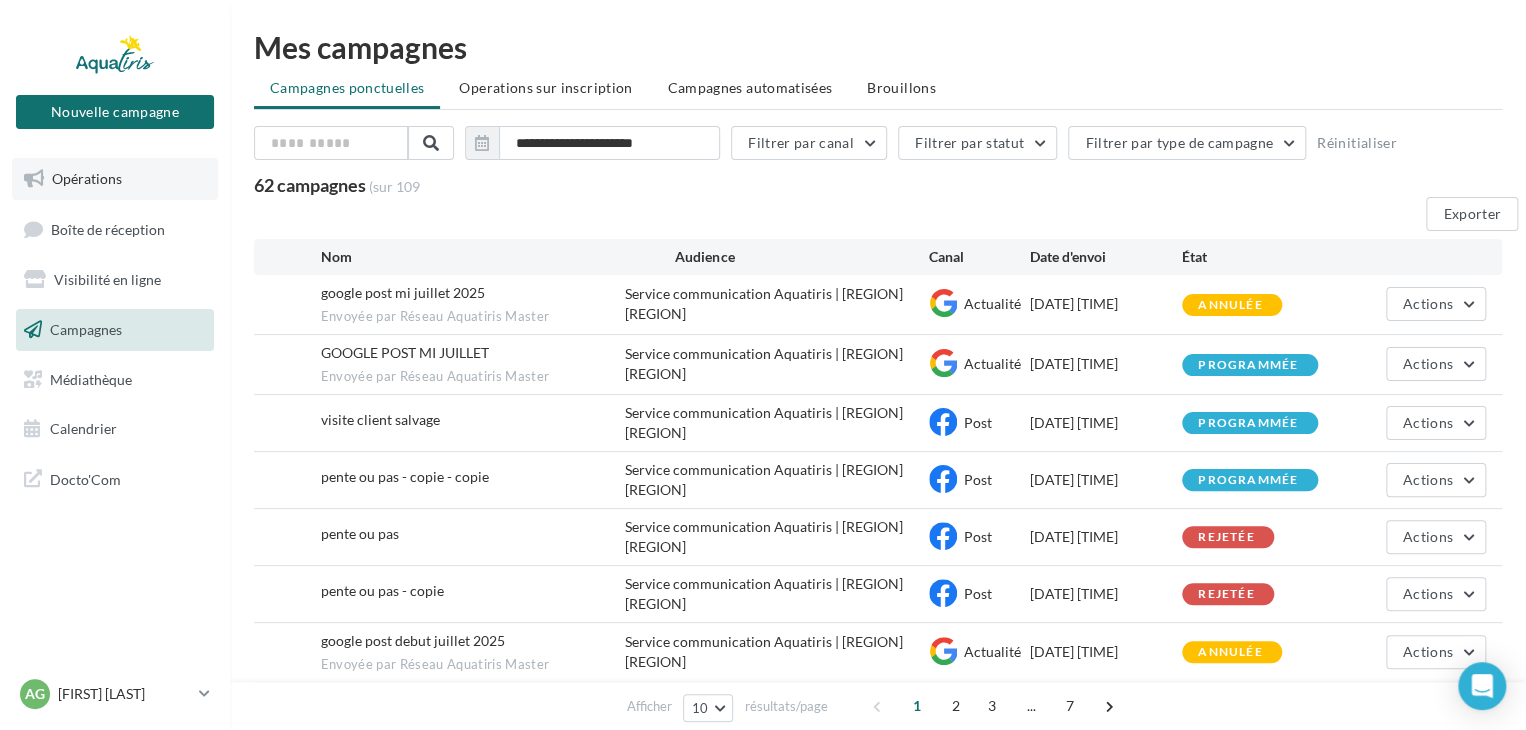 click on "Opérations" at bounding box center [87, 178] 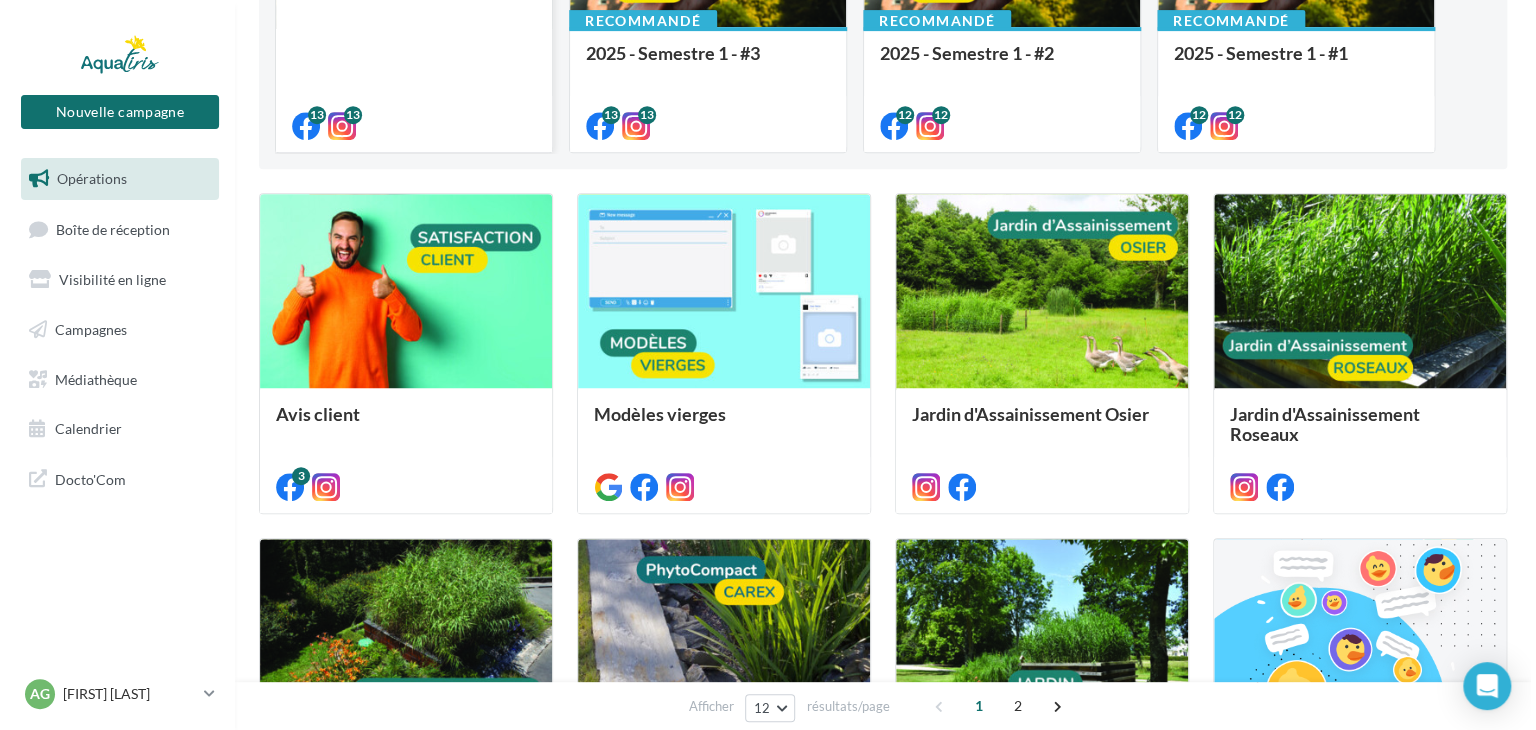 scroll, scrollTop: 400, scrollLeft: 0, axis: vertical 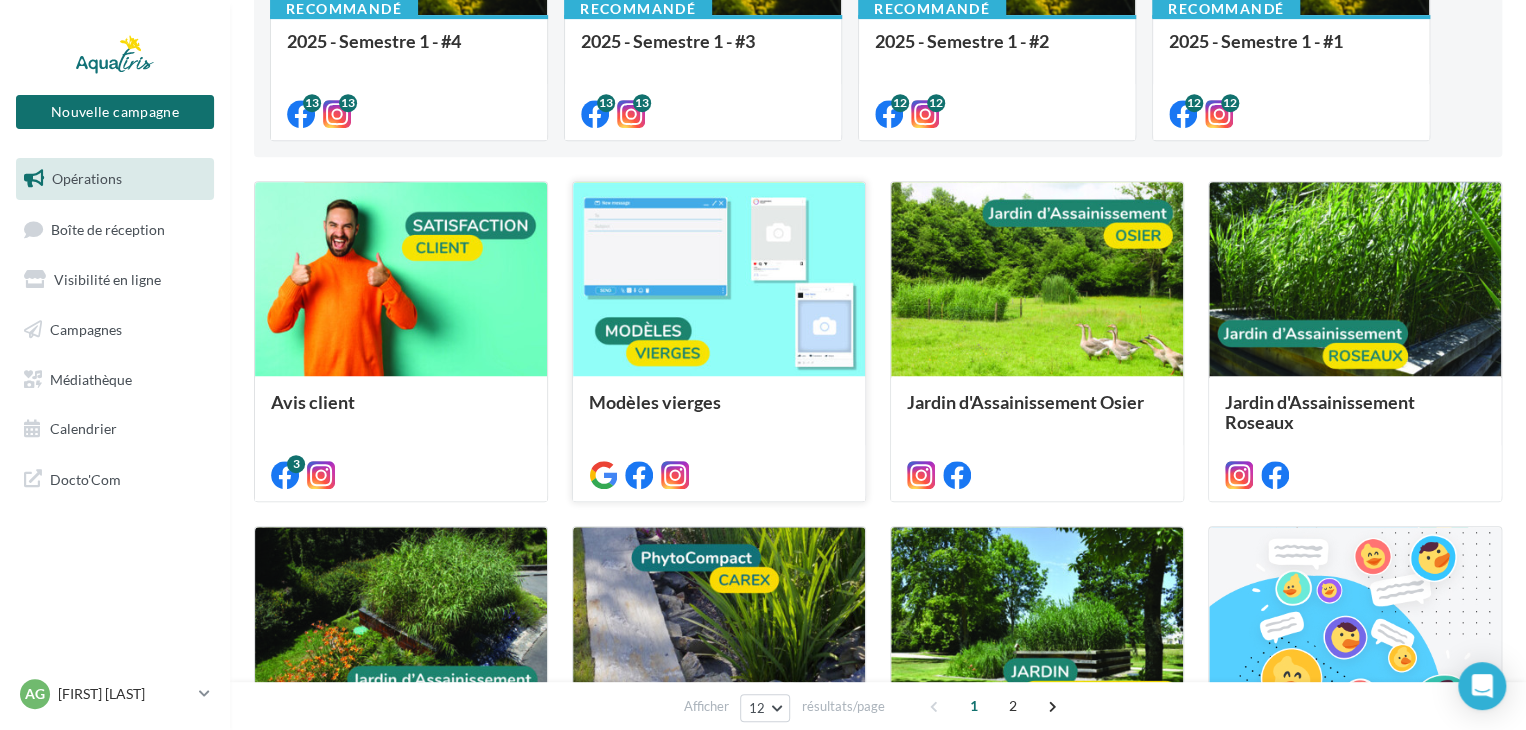 click at bounding box center (401, 280) 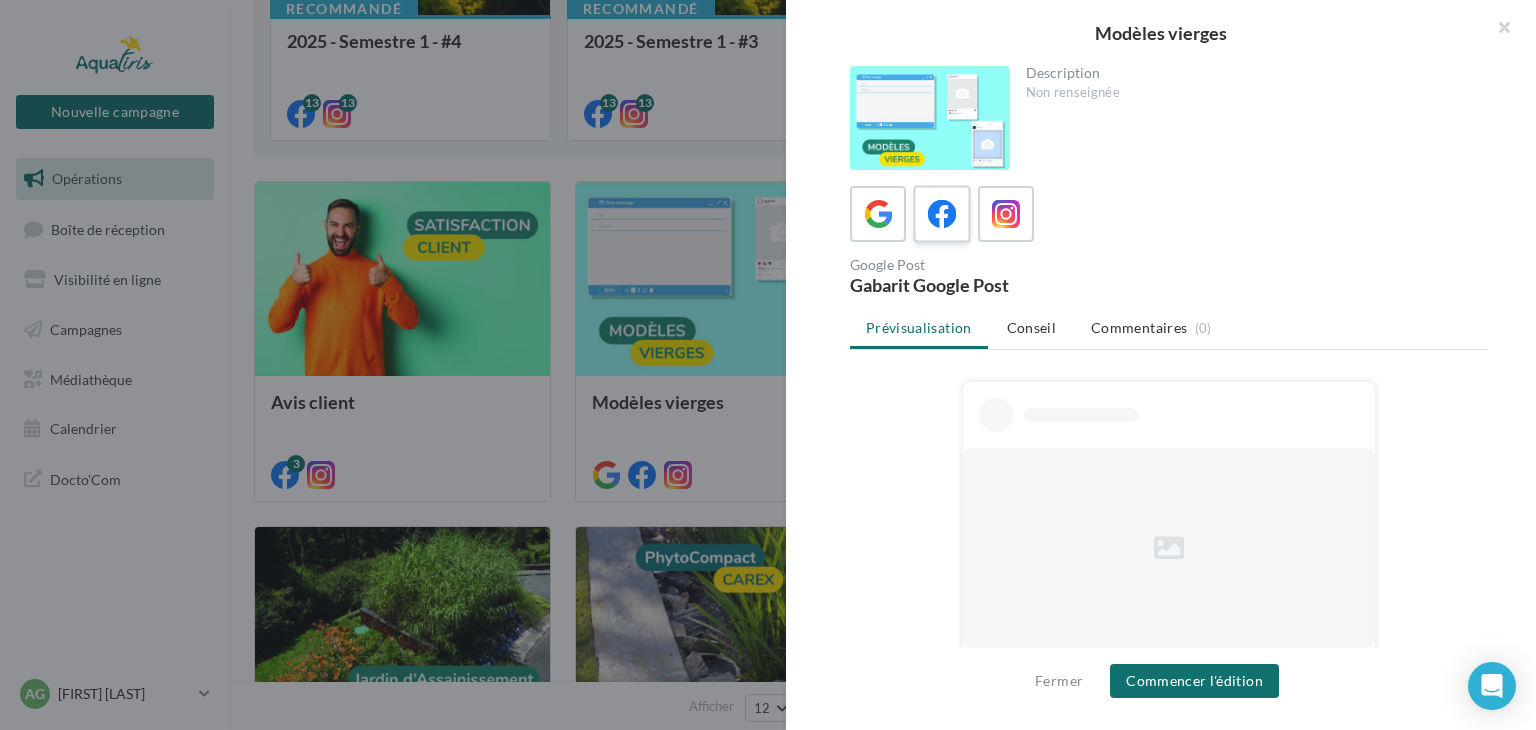 click at bounding box center (942, 214) 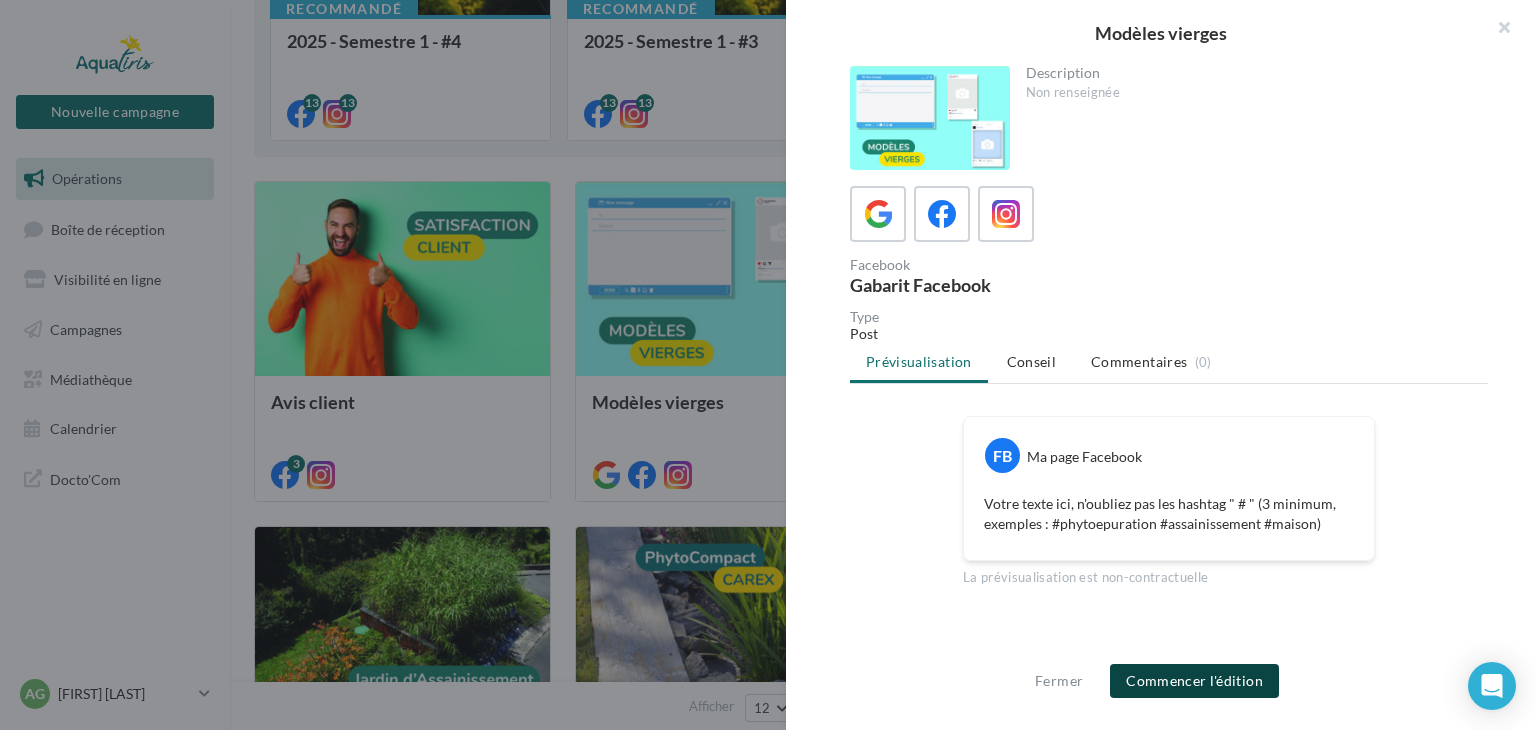 click on "Commencer l'édition" at bounding box center [1194, 681] 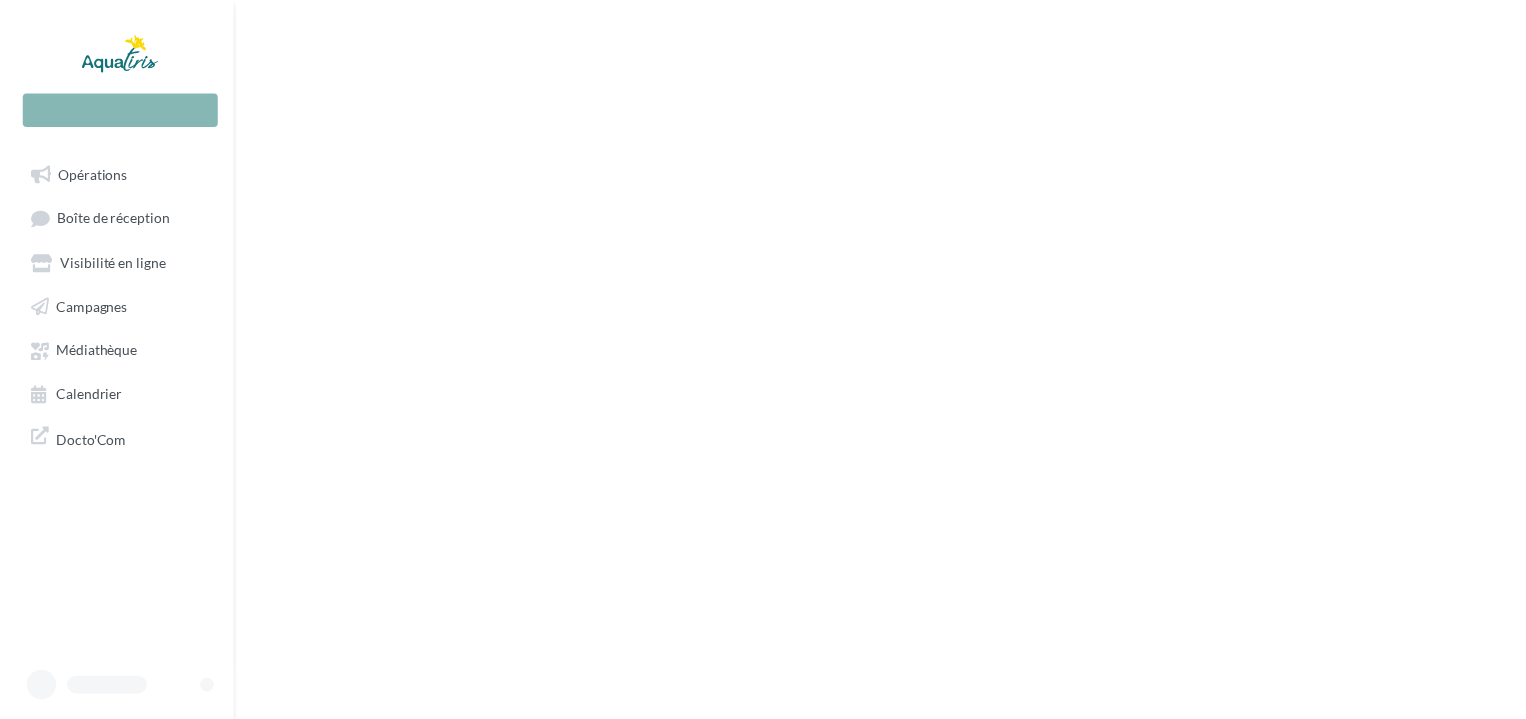 scroll, scrollTop: 0, scrollLeft: 0, axis: both 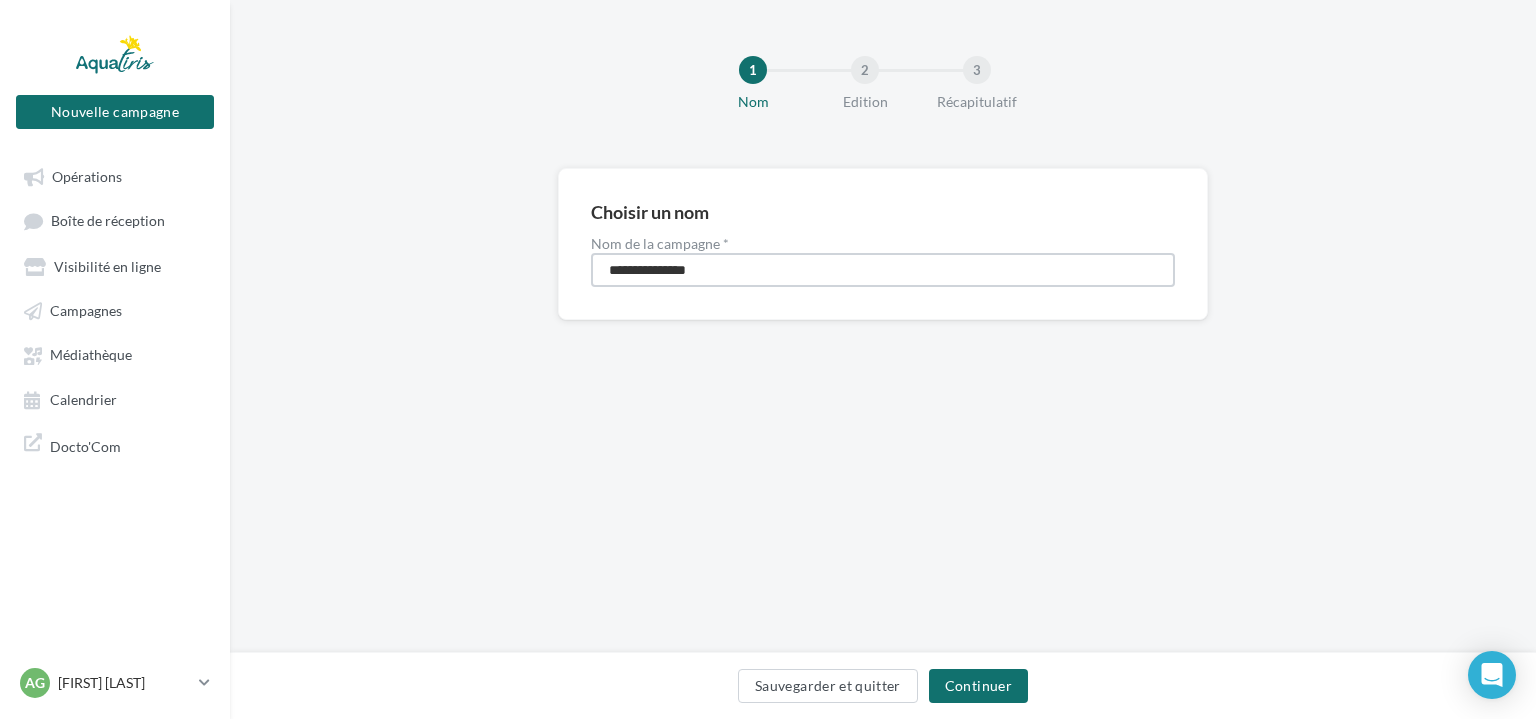 click on "**********" at bounding box center [883, 270] 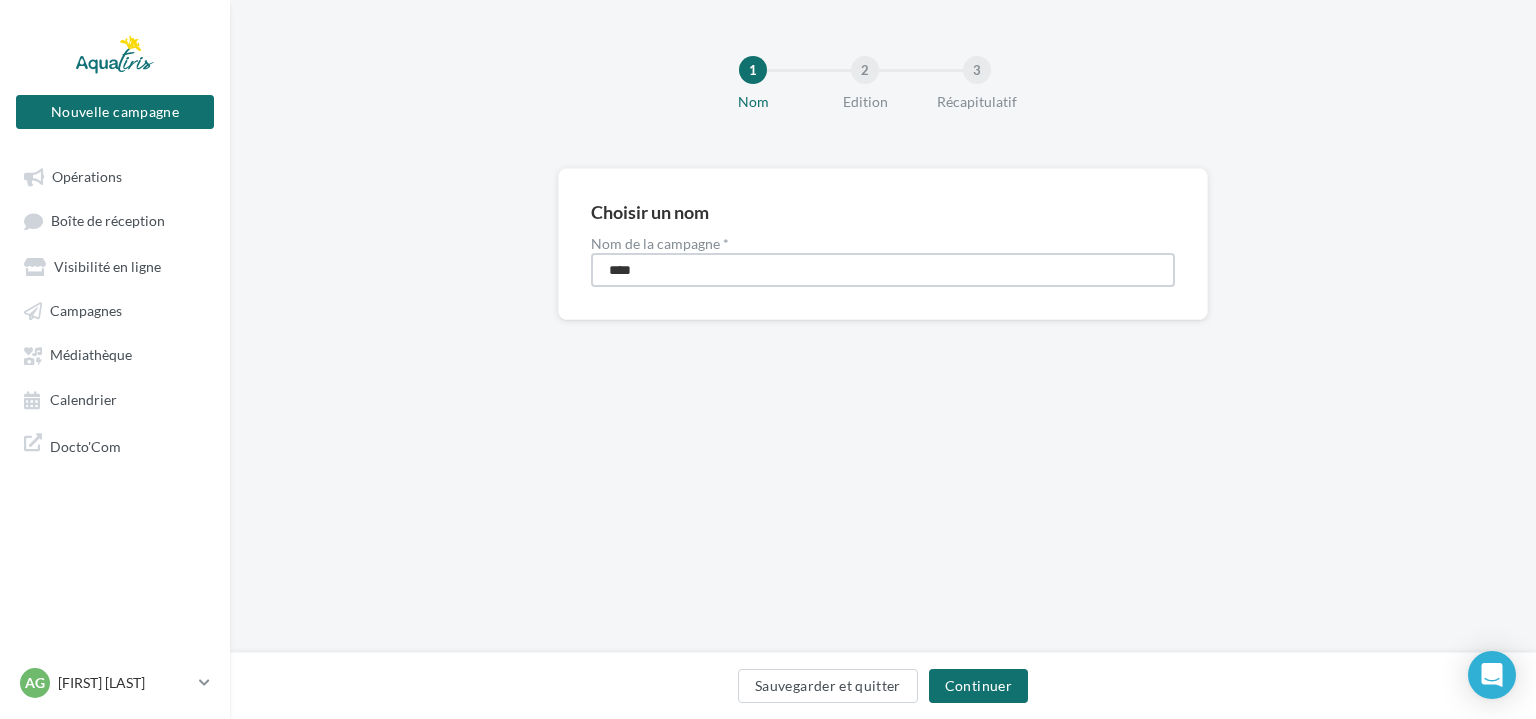 type on "****" 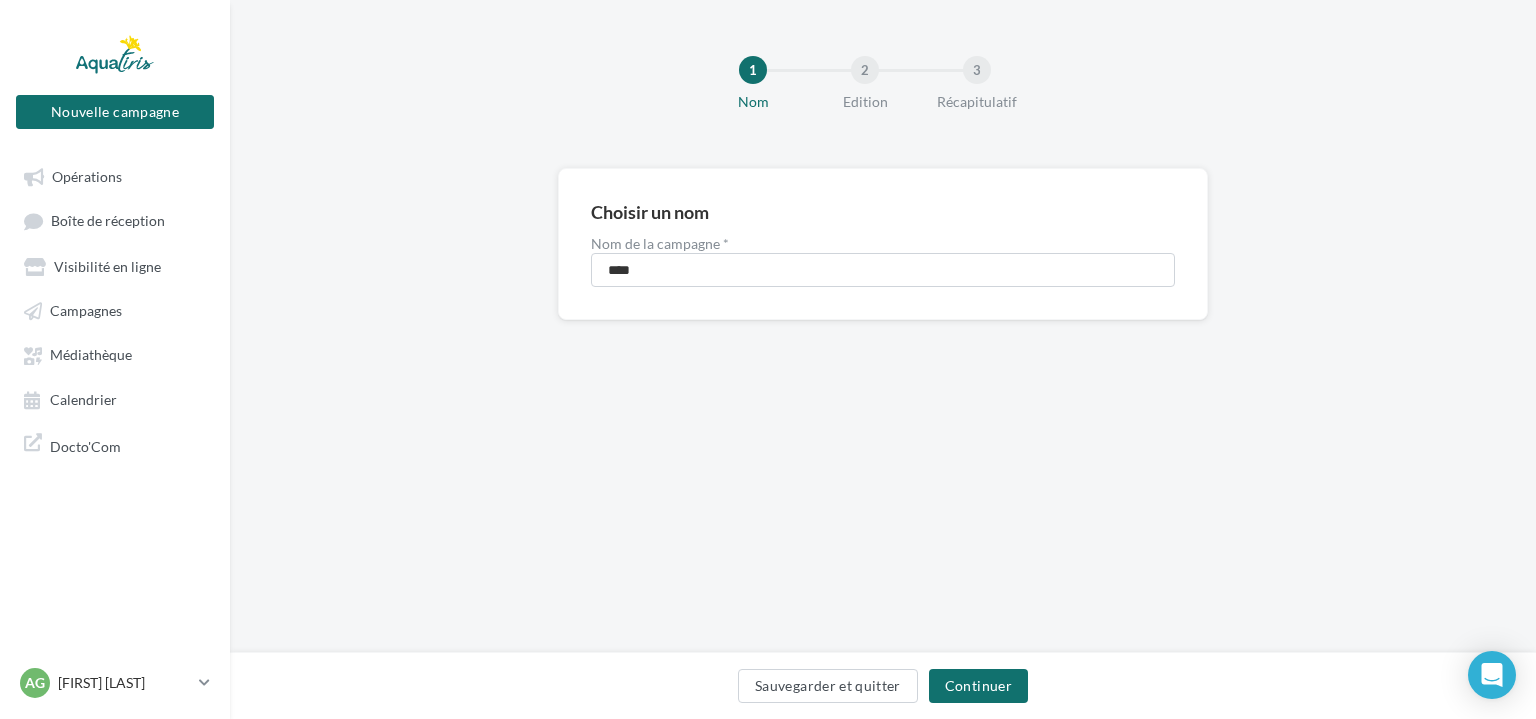 click on "1 Nom 2 Edition 3 Récapitulatif Choisir un nom Nom de la campagne * ****   Sauvegarder et quitter      Continuer" at bounding box center (883, 326) 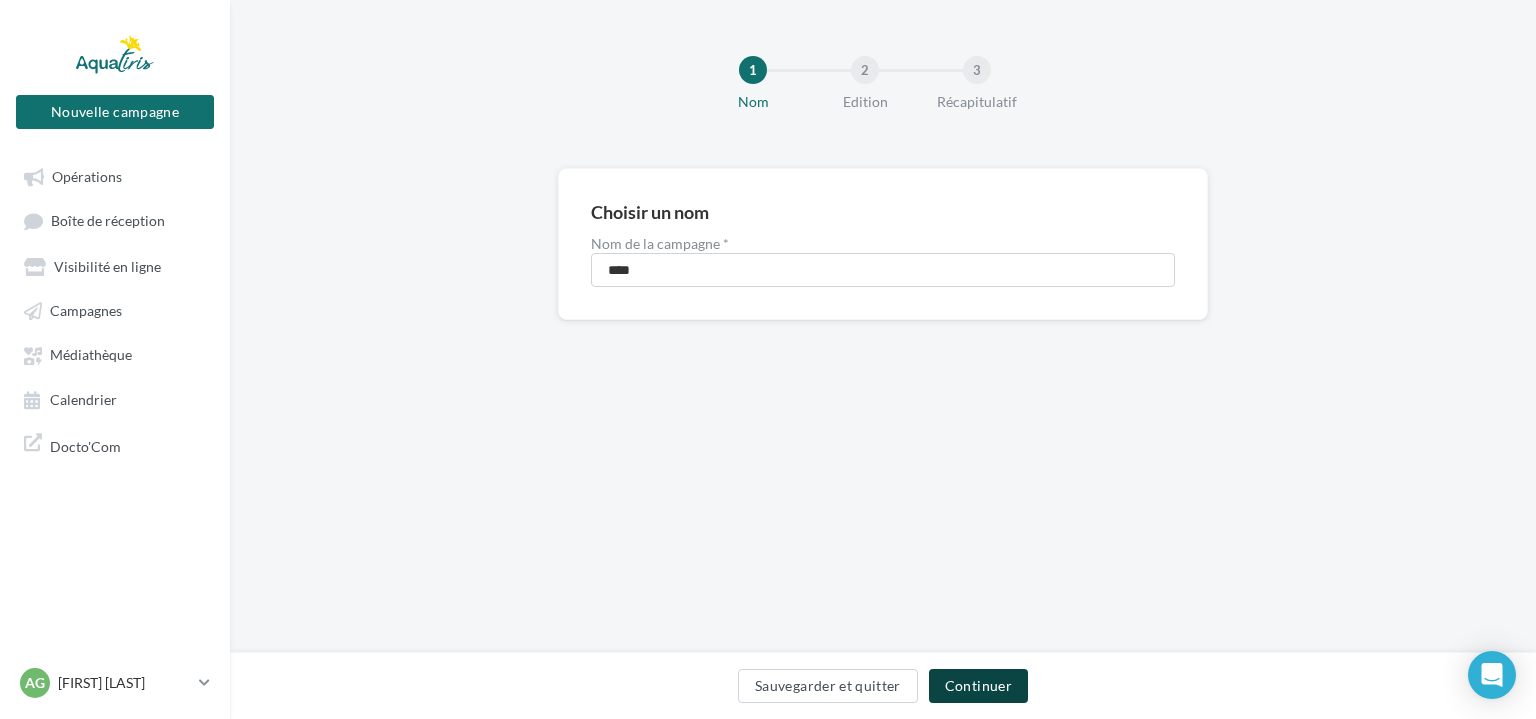 click on "Continuer" at bounding box center [978, 686] 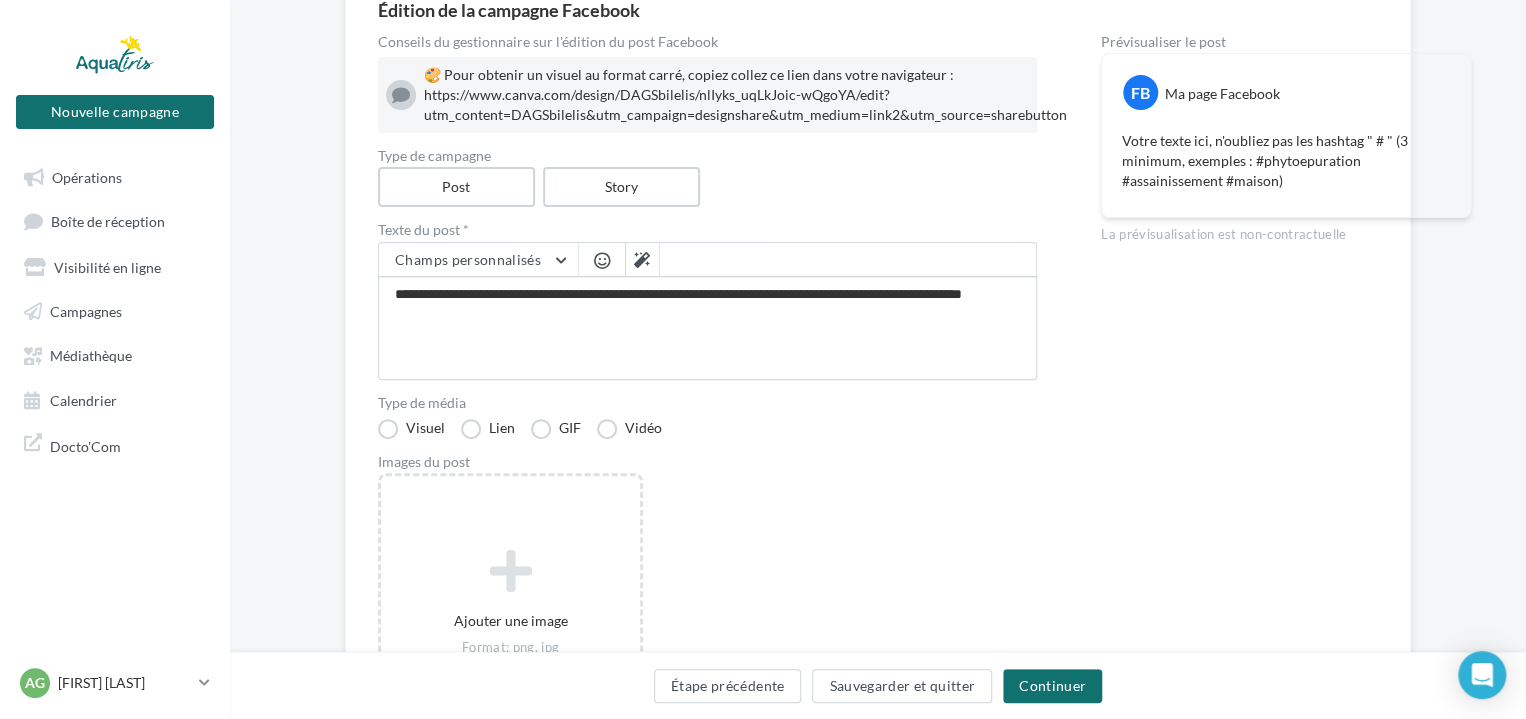 scroll, scrollTop: 300, scrollLeft: 0, axis: vertical 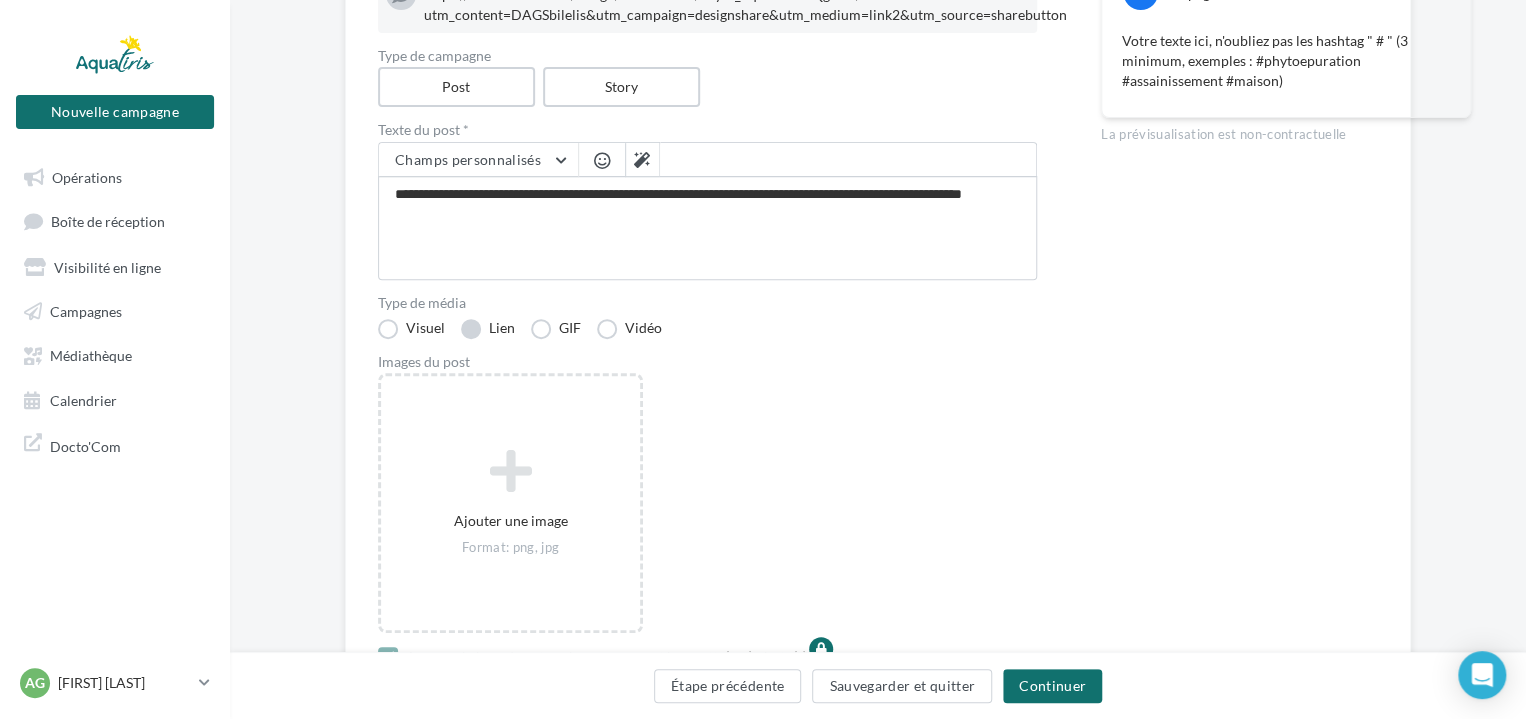 click on "Lien" at bounding box center [488, 329] 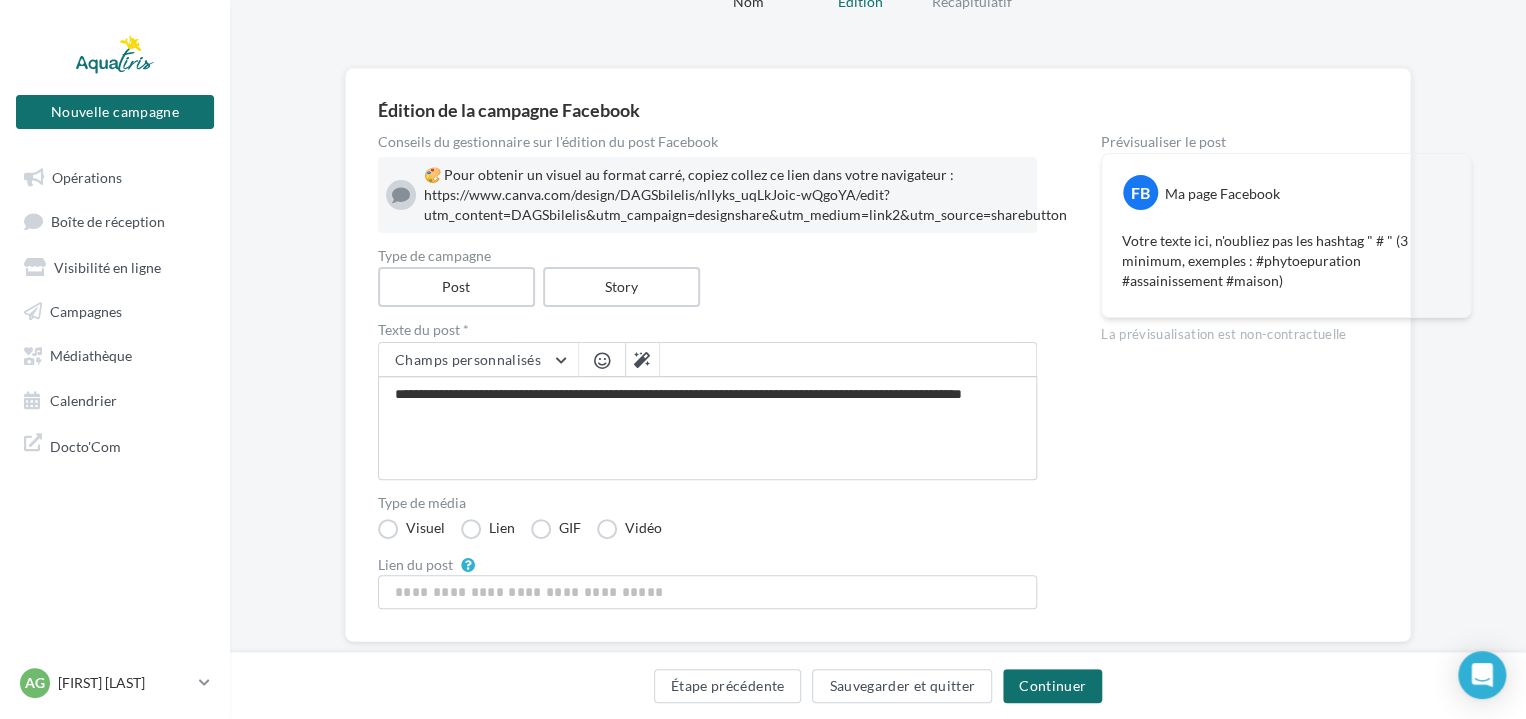 scroll, scrollTop: 140, scrollLeft: 0, axis: vertical 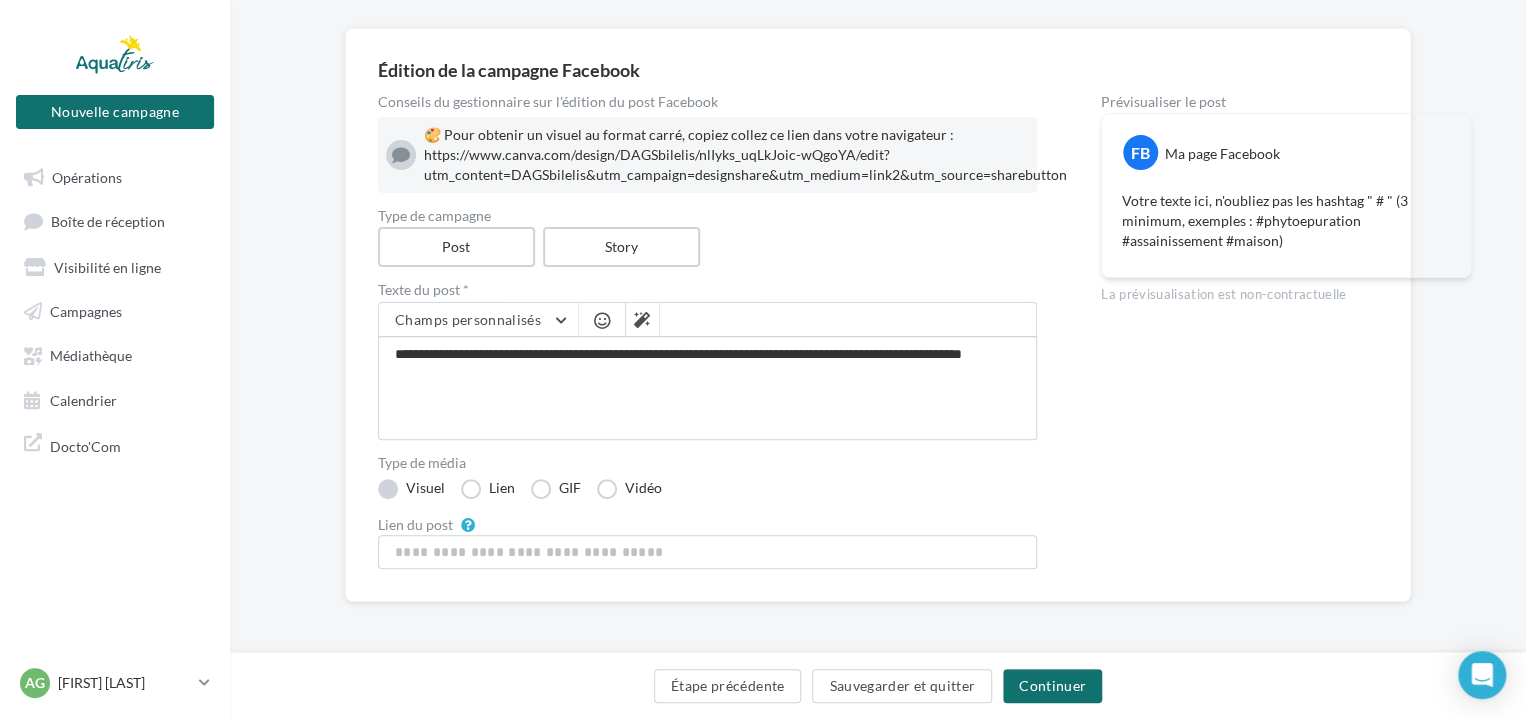click on "Visuel" at bounding box center (411, 489) 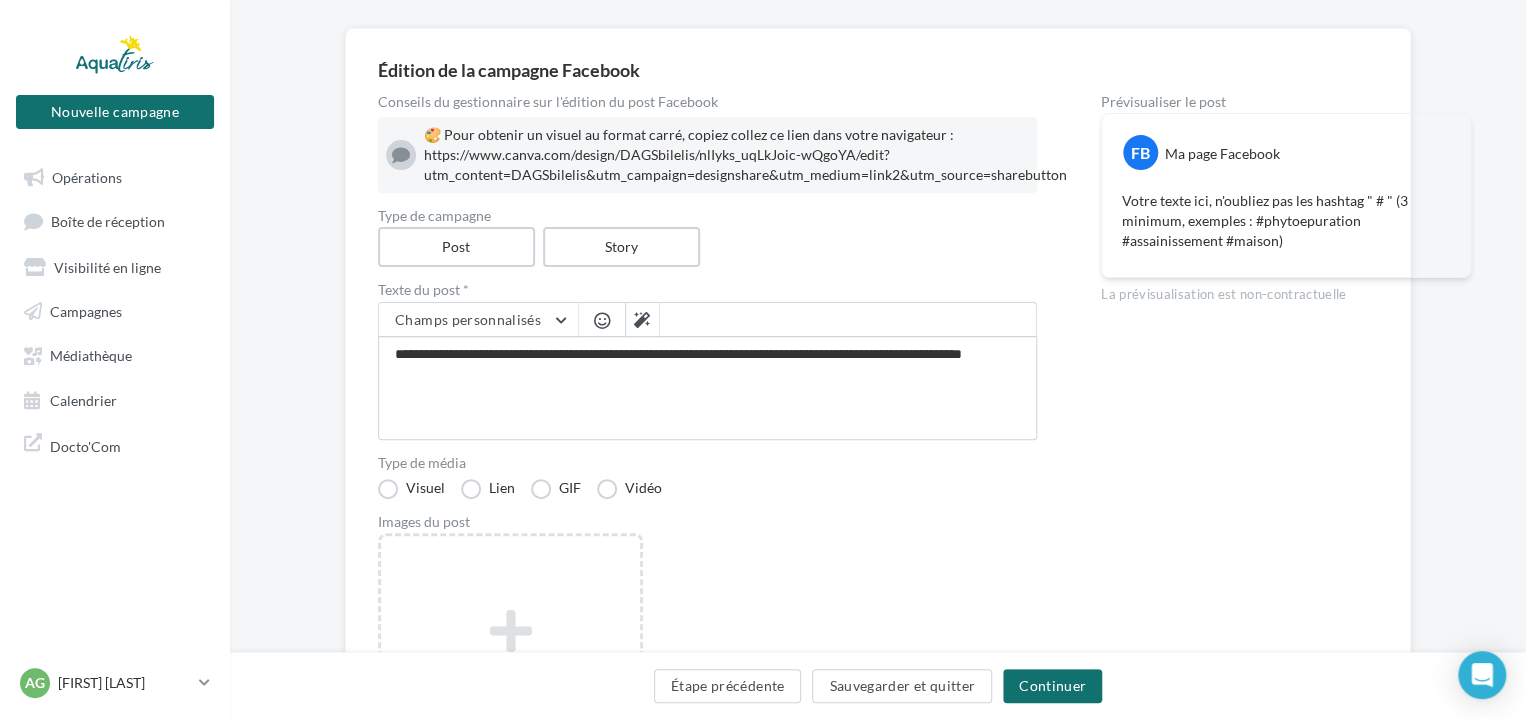 scroll, scrollTop: 240, scrollLeft: 0, axis: vertical 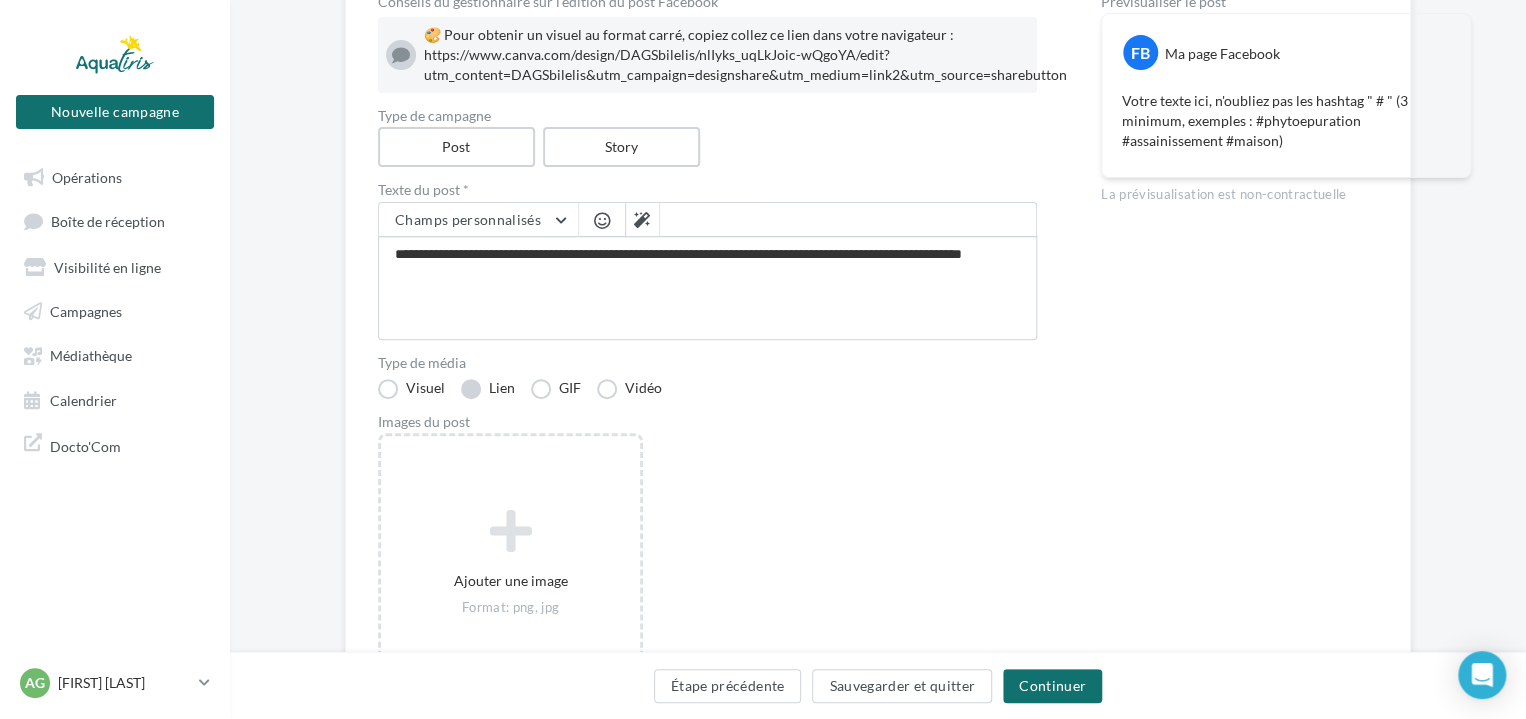 click on "Lien" at bounding box center (488, 389) 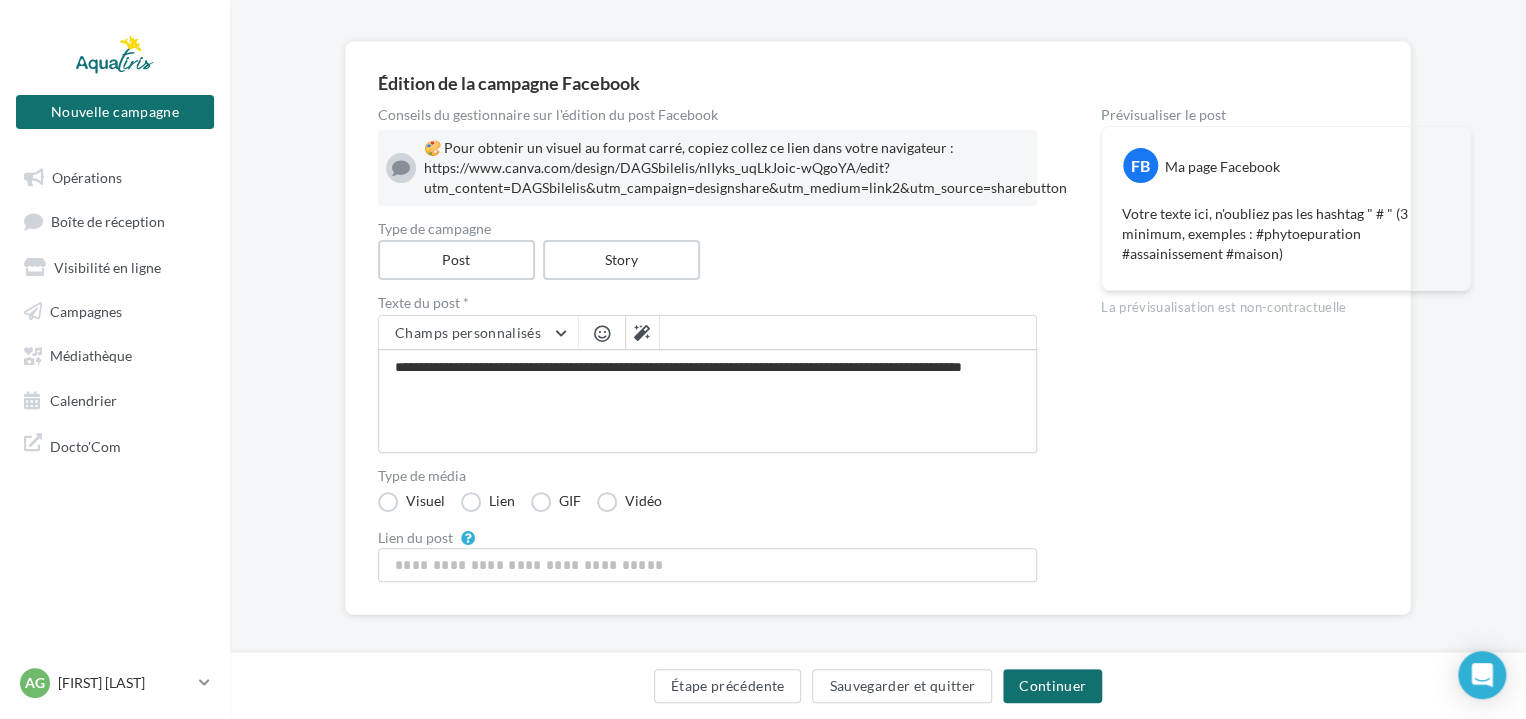 scroll, scrollTop: 140, scrollLeft: 0, axis: vertical 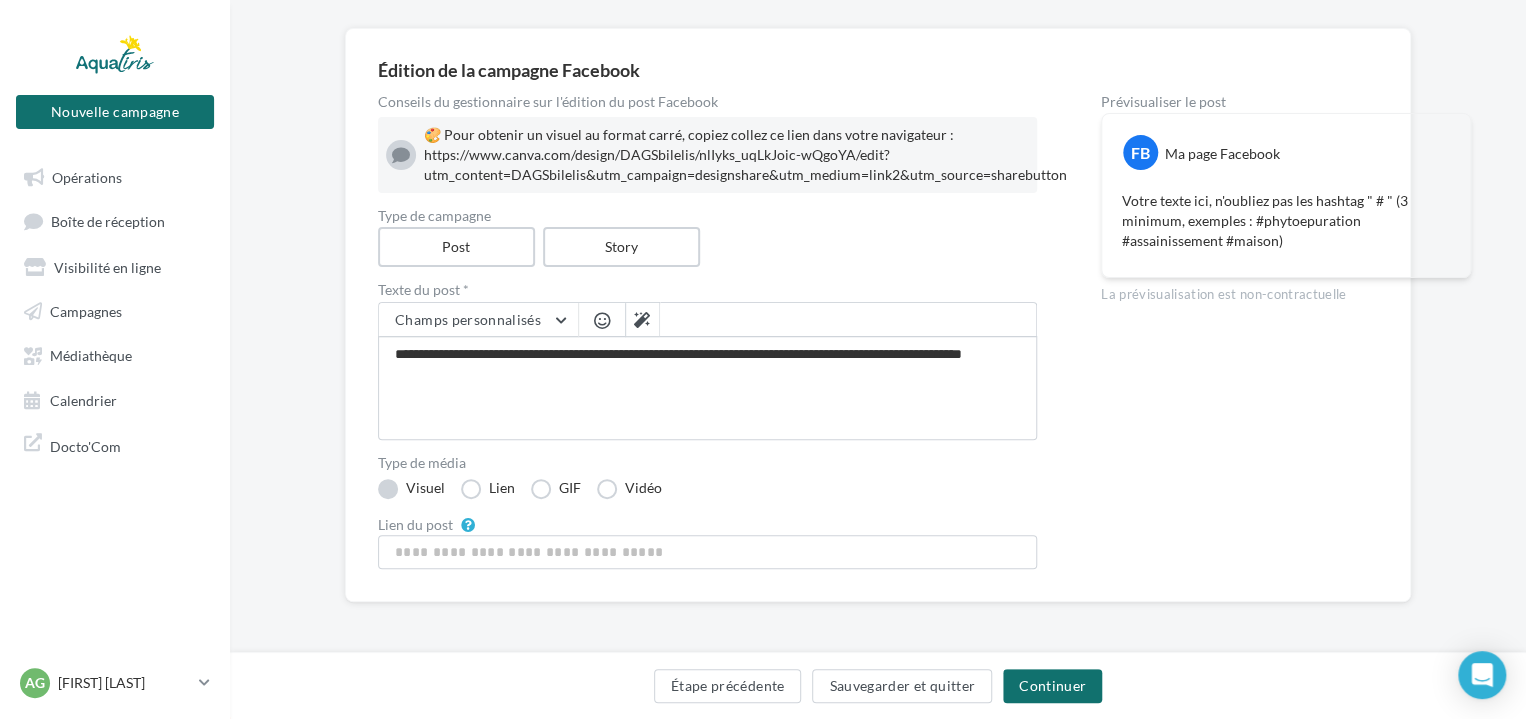 click on "Visuel" at bounding box center [411, 489] 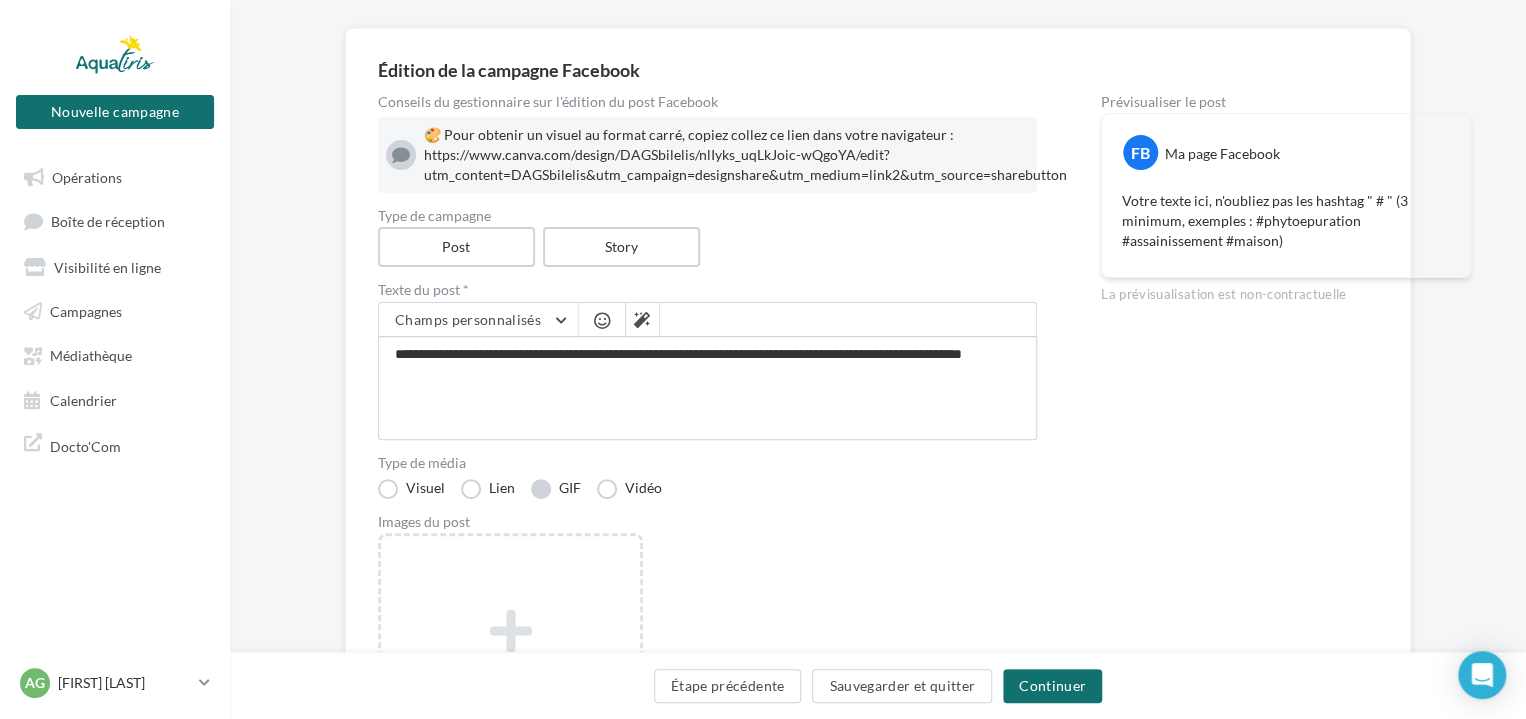 click on "GIF" at bounding box center [556, 489] 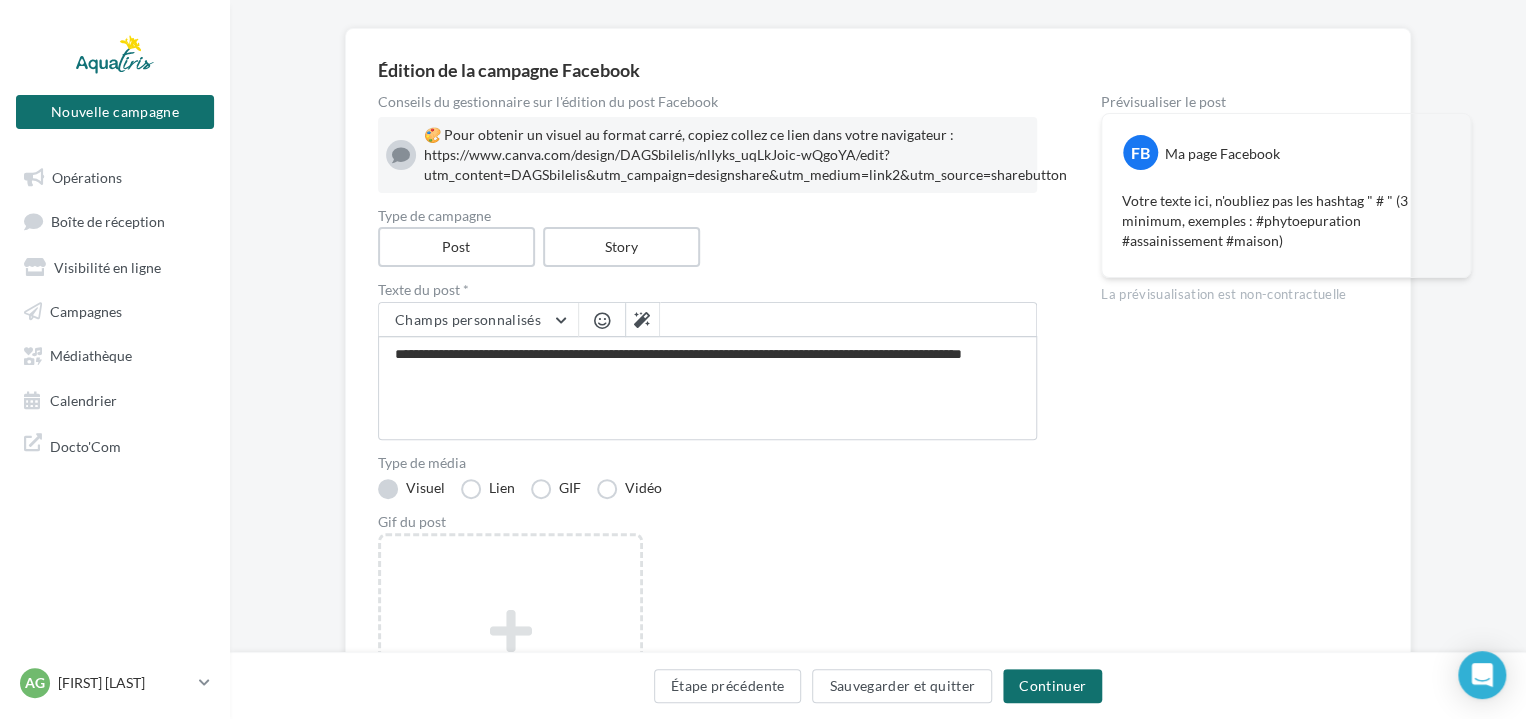 click on "Visuel" at bounding box center [411, 489] 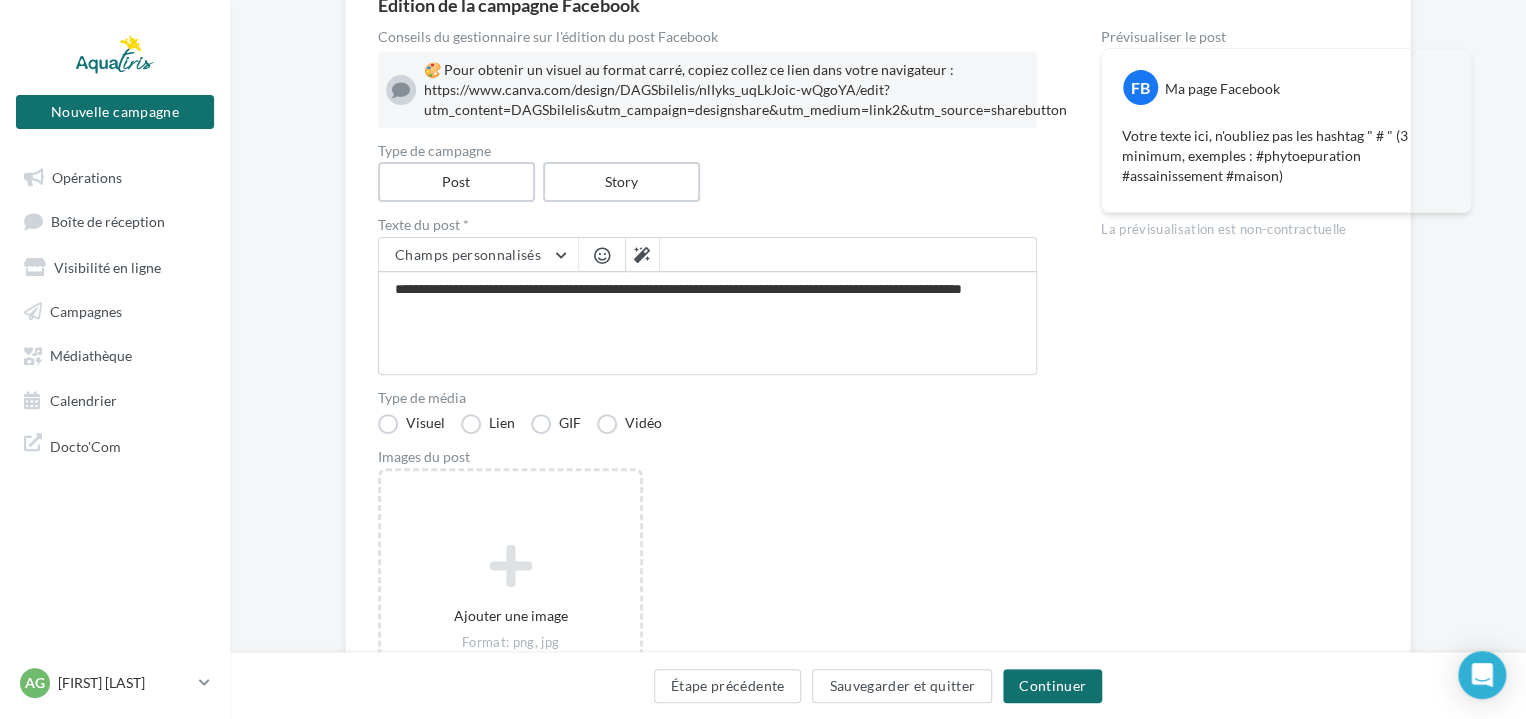 scroll, scrollTop: 240, scrollLeft: 0, axis: vertical 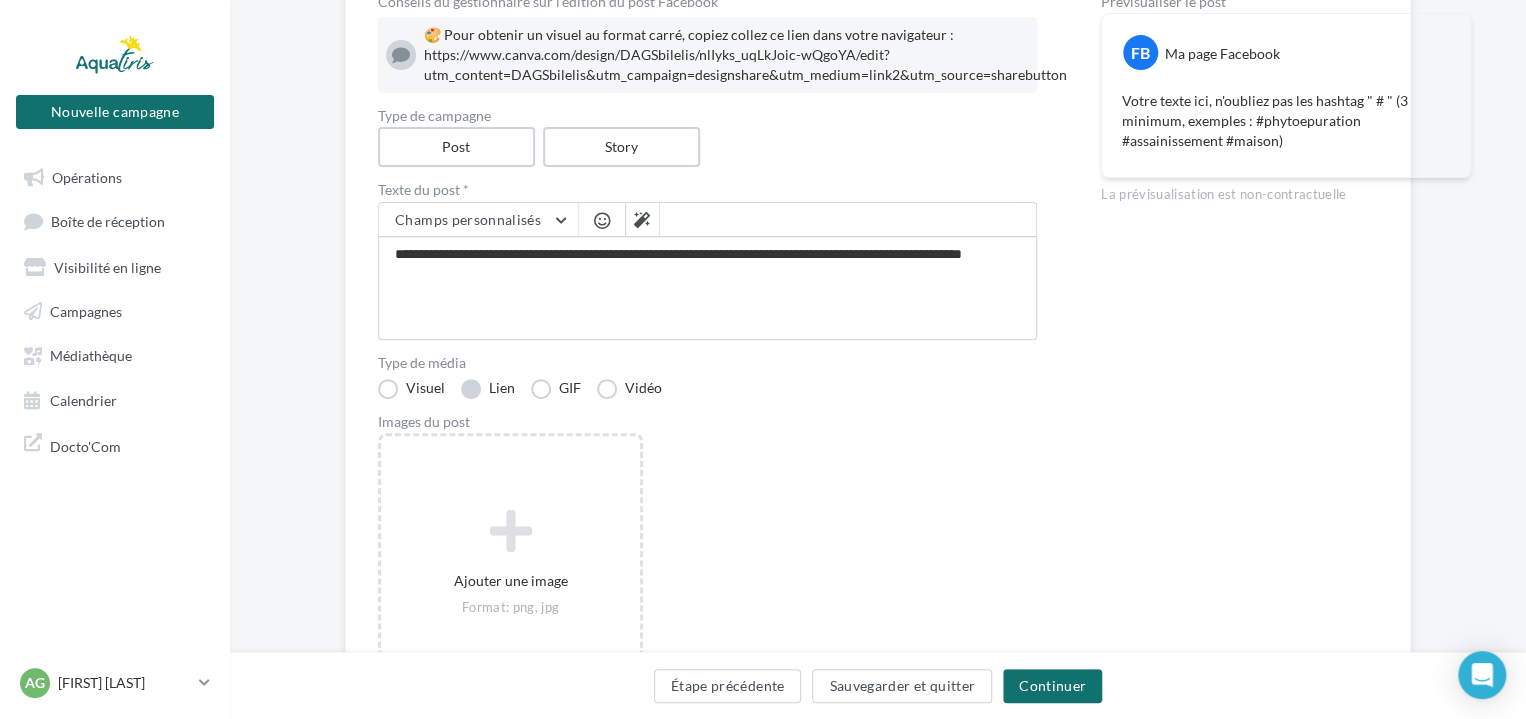 click on "Lien" at bounding box center [488, 389] 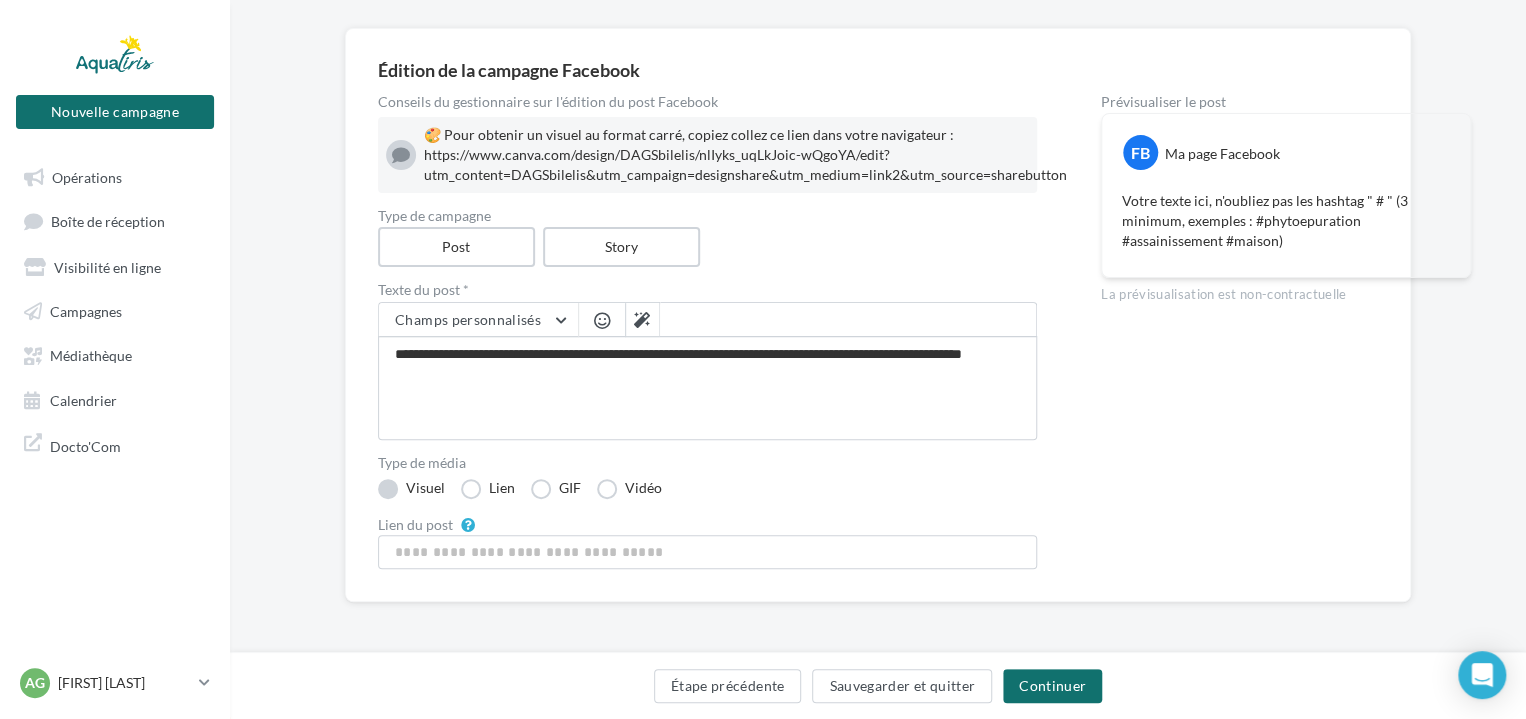 click on "Visuel" at bounding box center (411, 489) 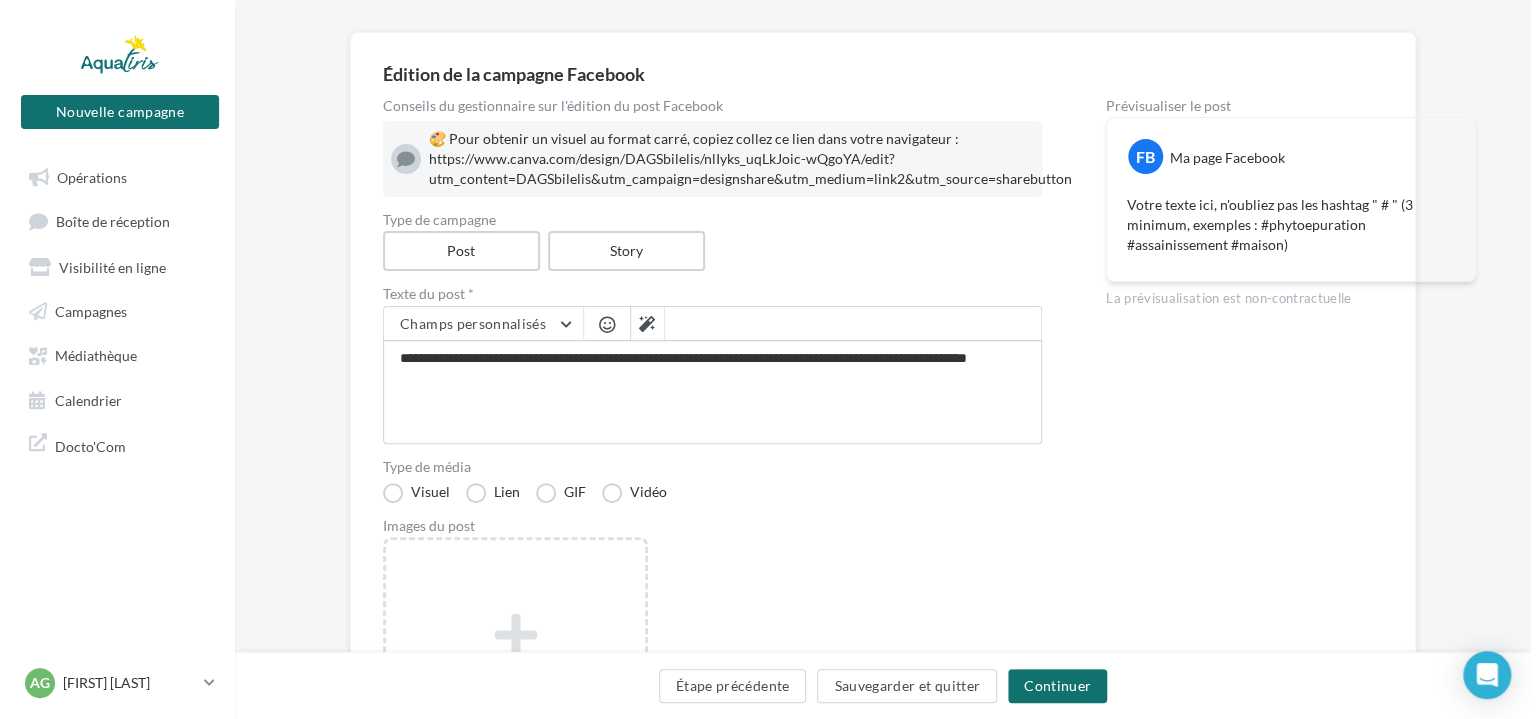 scroll, scrollTop: 0, scrollLeft: 0, axis: both 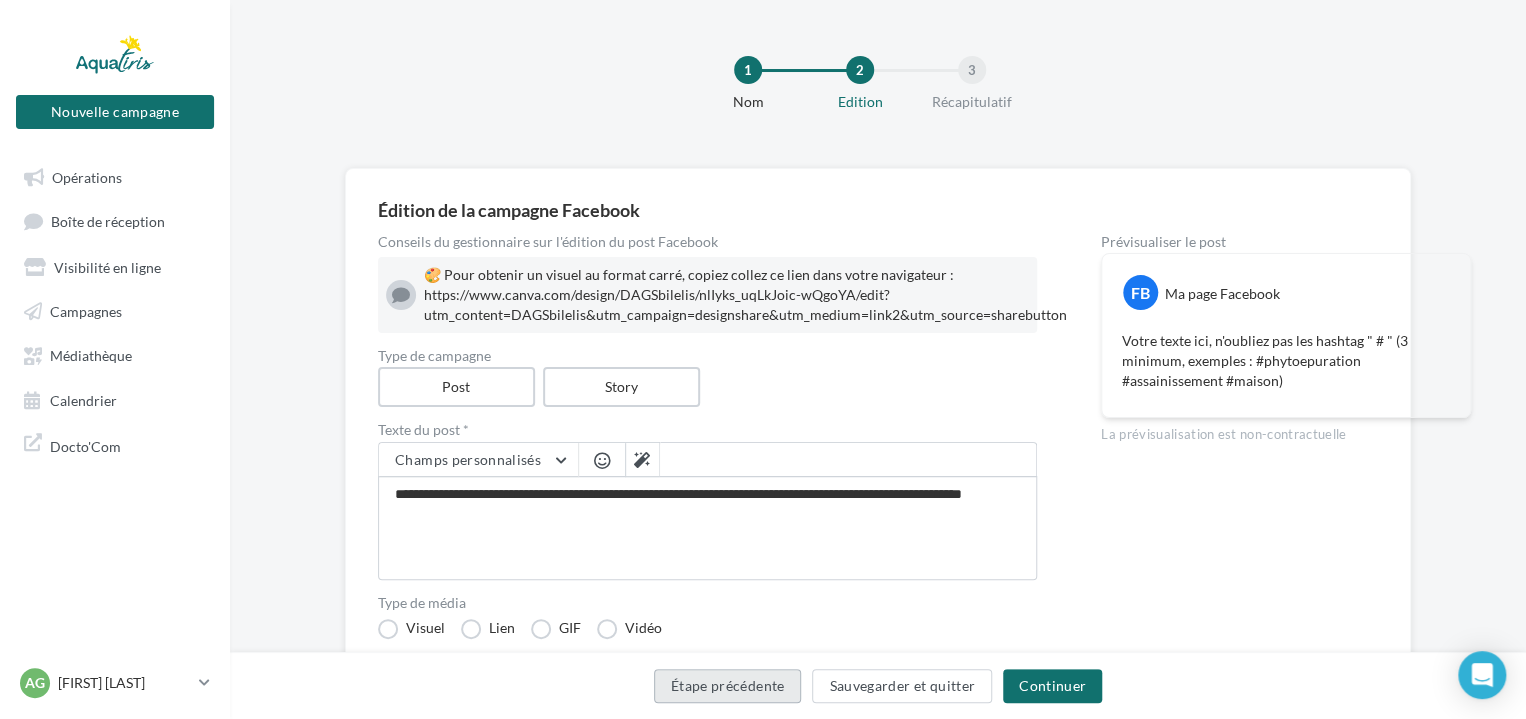 click on "Étape précédente" at bounding box center (728, 686) 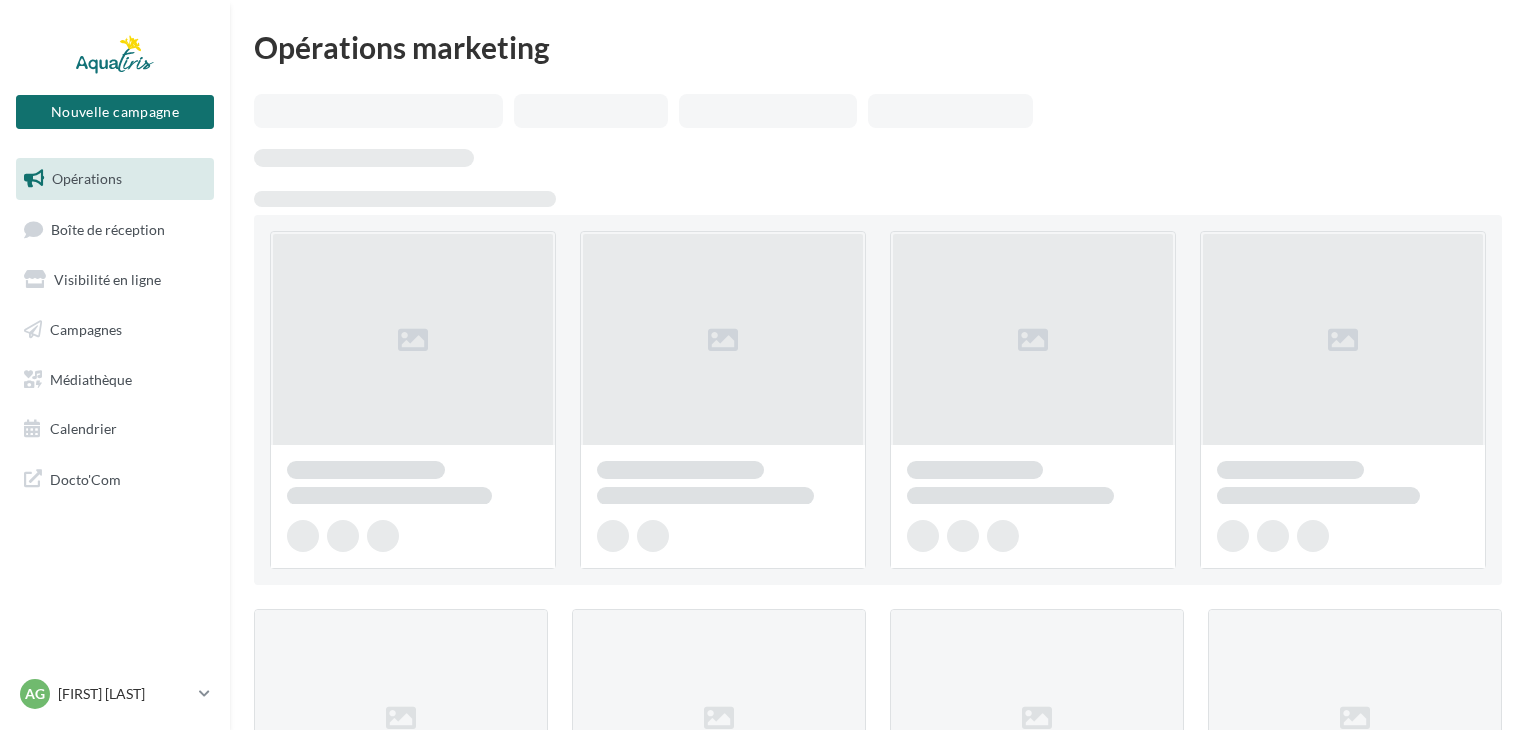 scroll, scrollTop: 0, scrollLeft: 0, axis: both 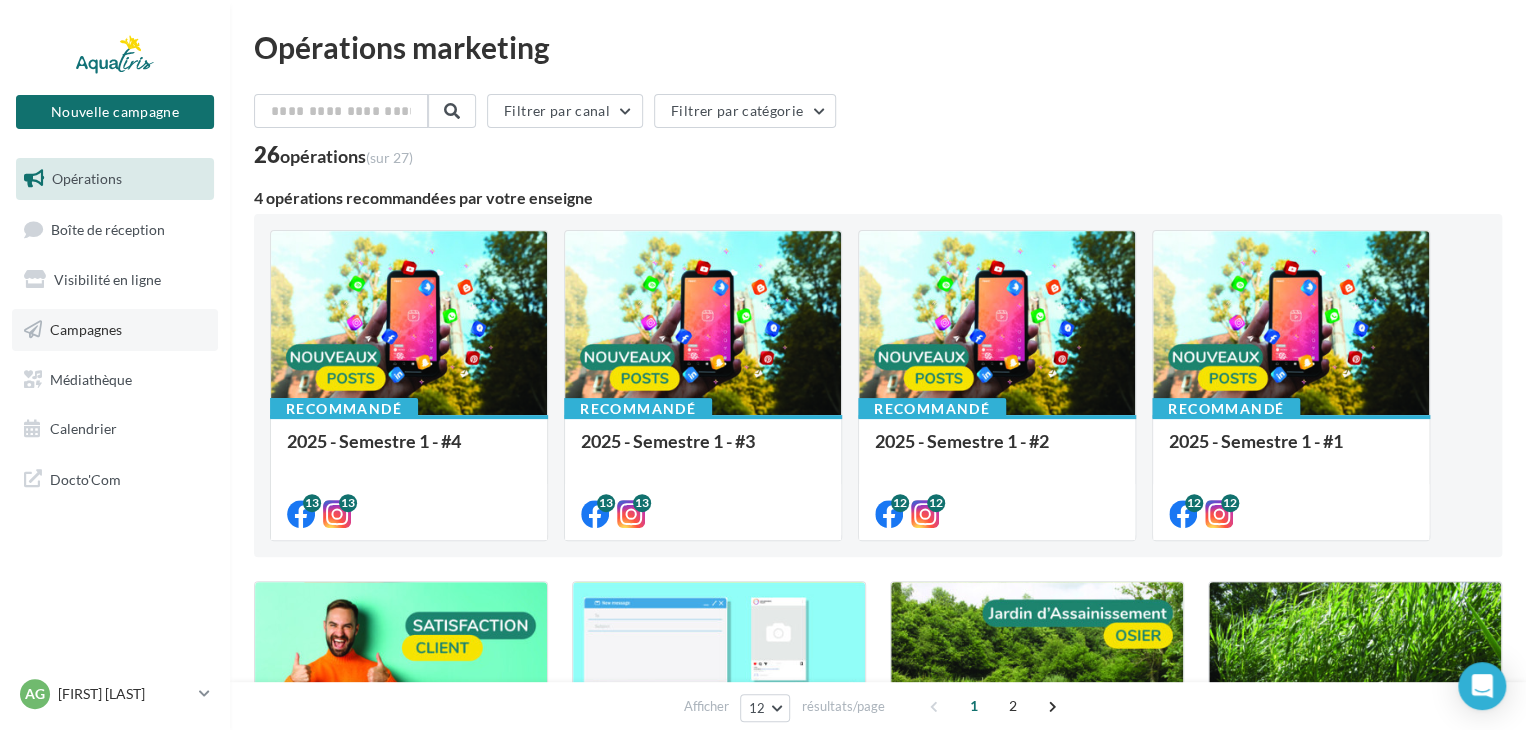 click on "Campagnes" at bounding box center [115, 330] 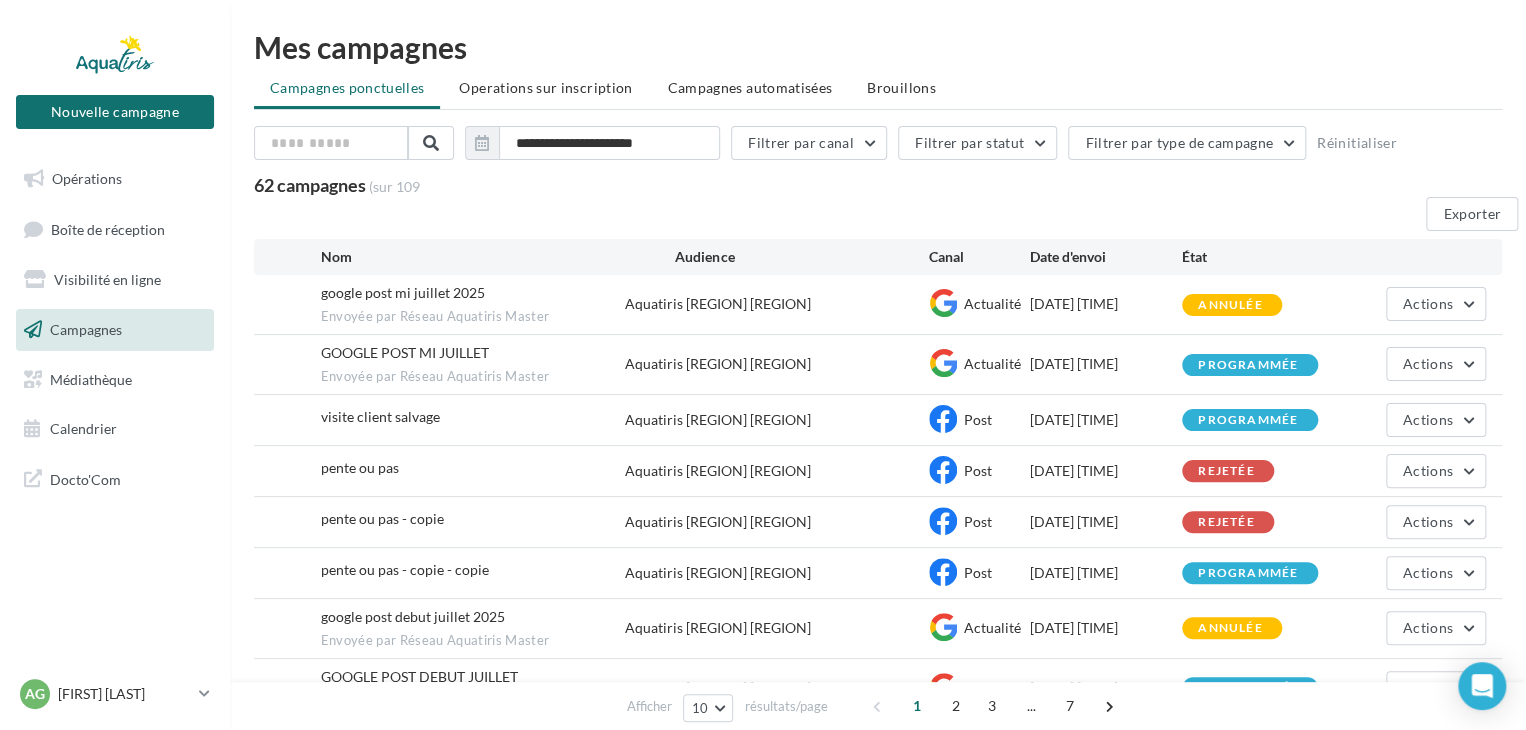 scroll, scrollTop: 0, scrollLeft: 0, axis: both 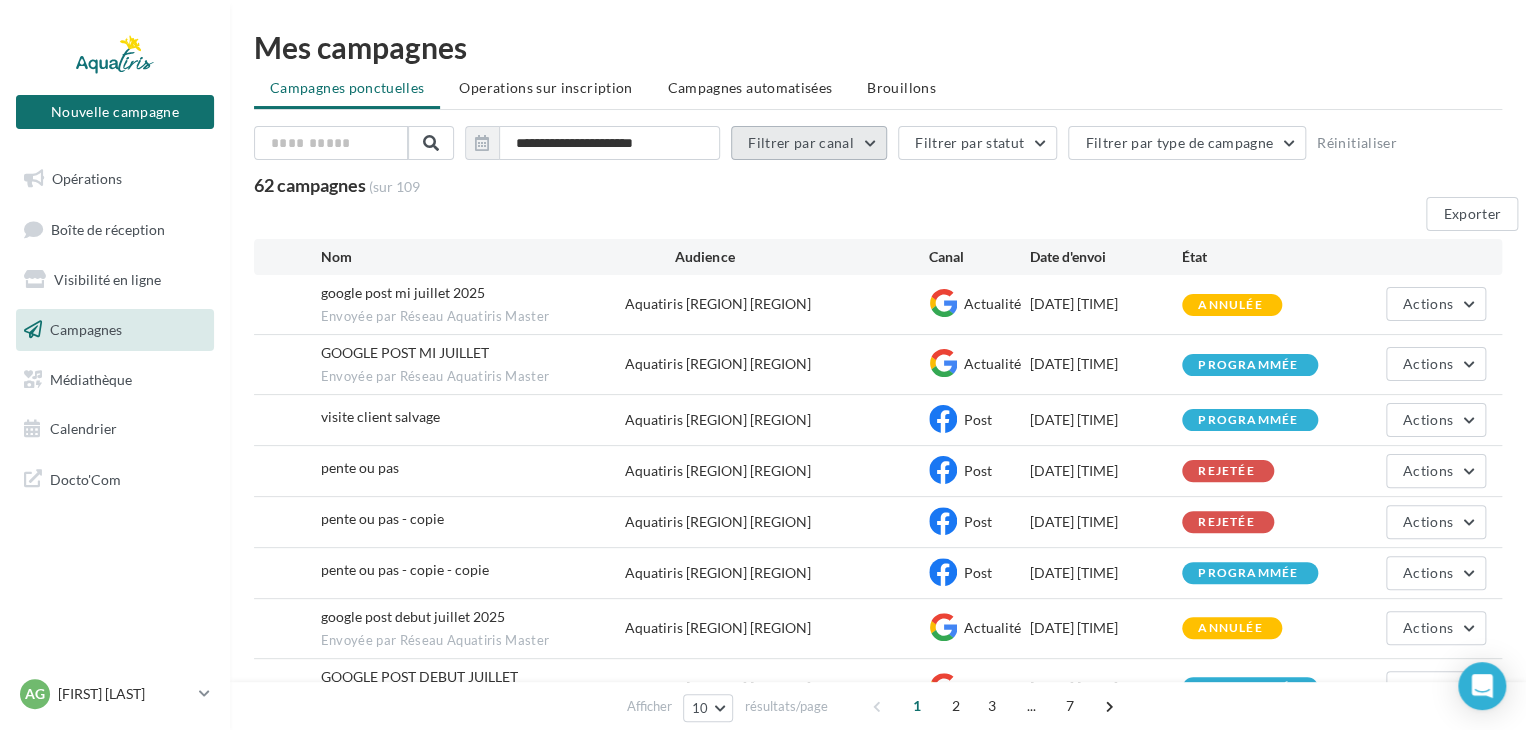 click on "Filtrer par canal" at bounding box center [809, 143] 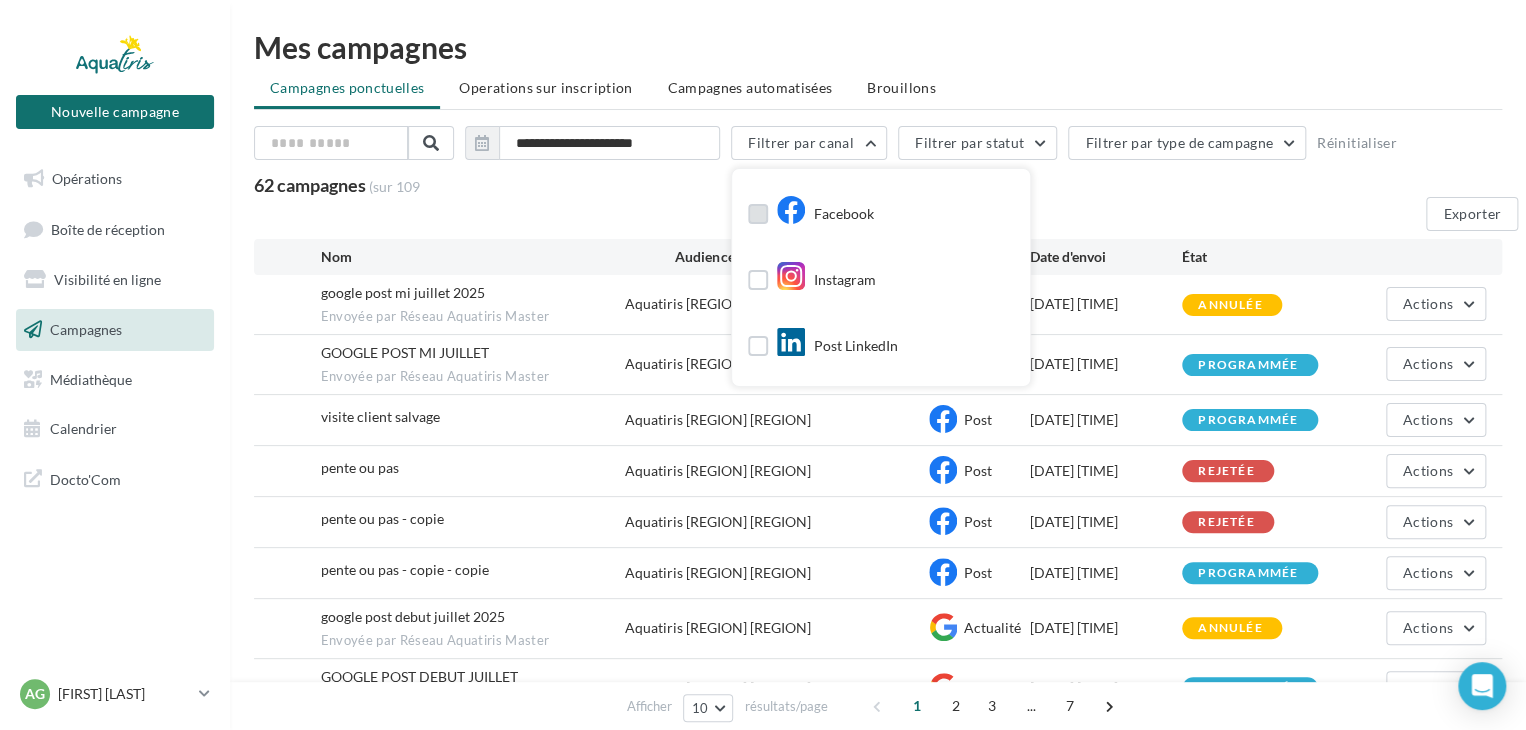 click on "Facebook" at bounding box center [825, 215] 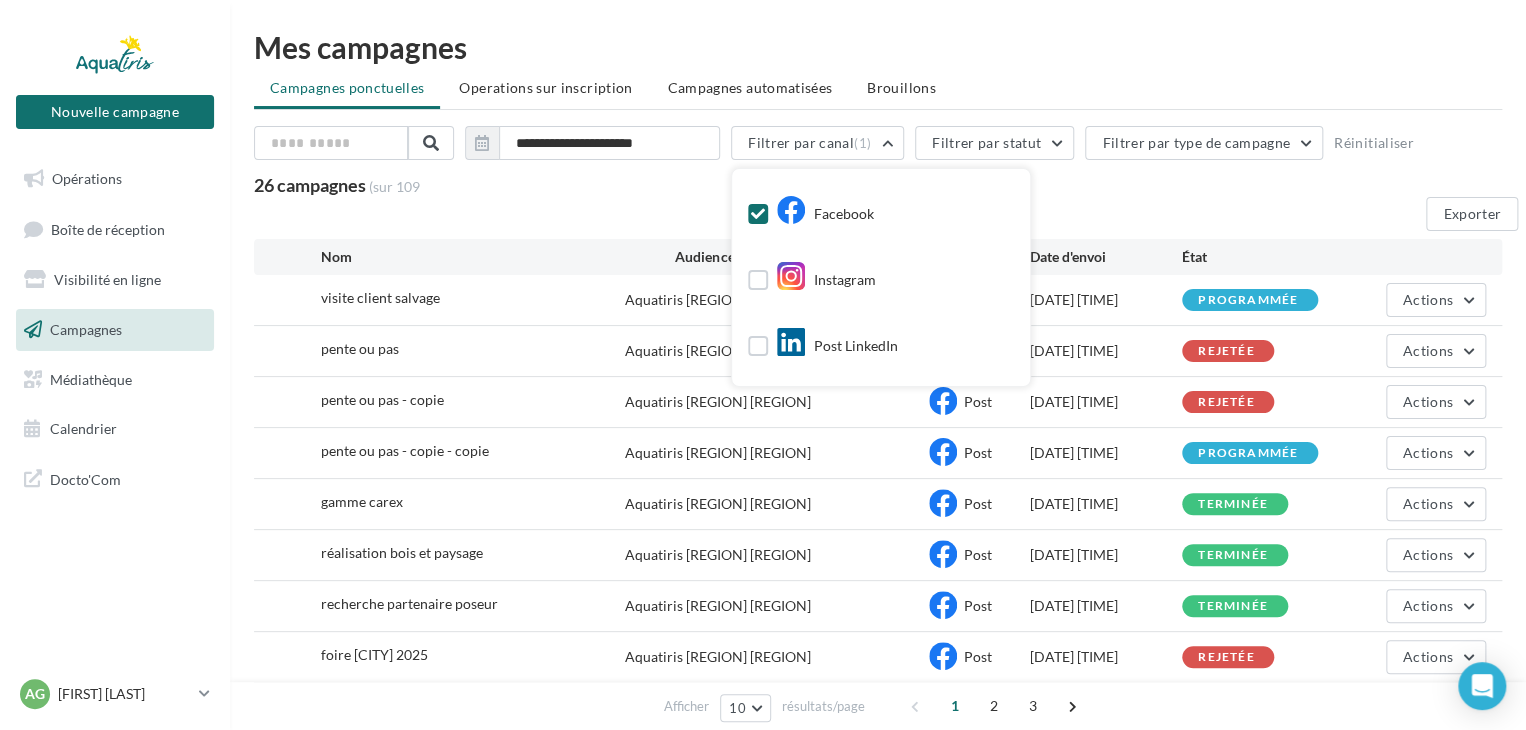click on "Exporter" at bounding box center [886, 218] 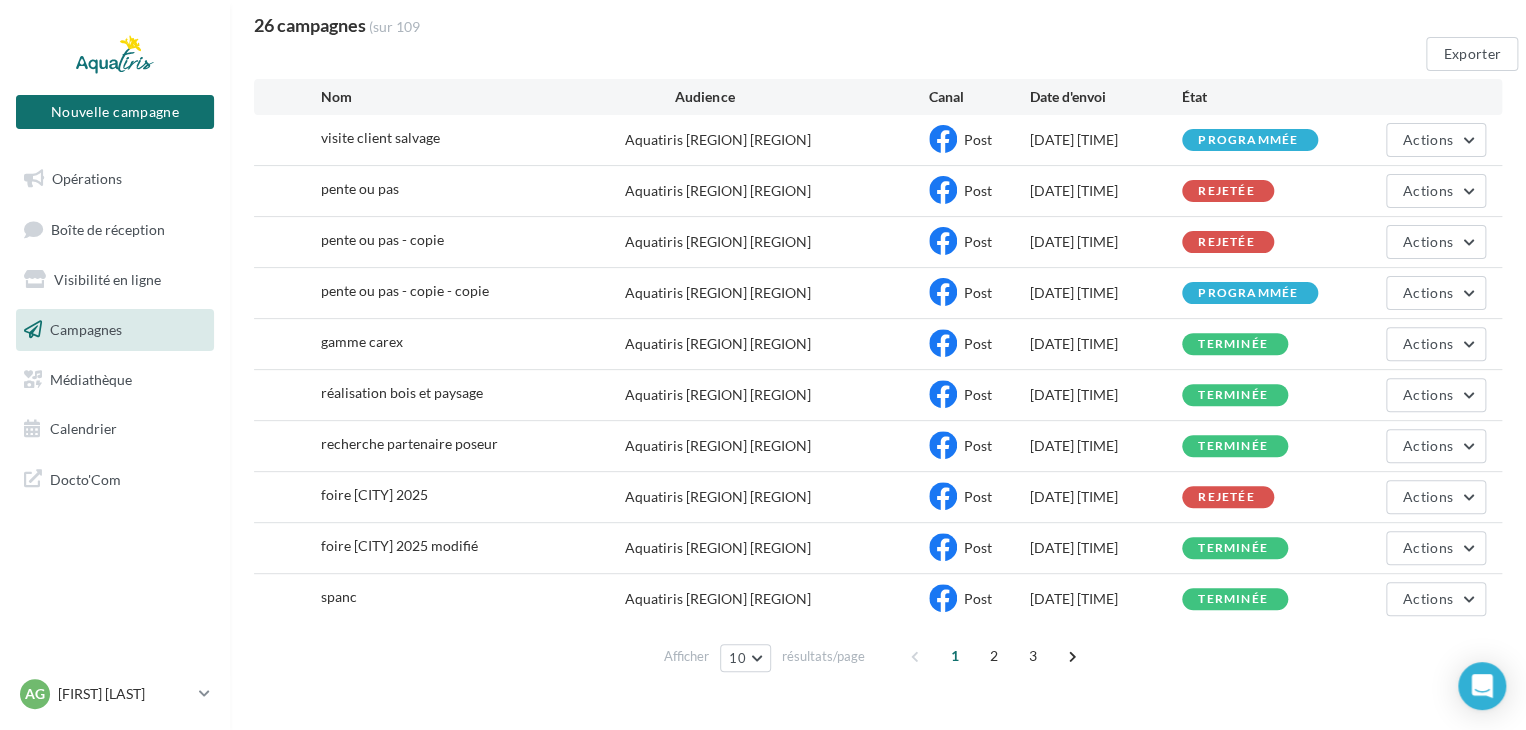 scroll, scrollTop: 192, scrollLeft: 0, axis: vertical 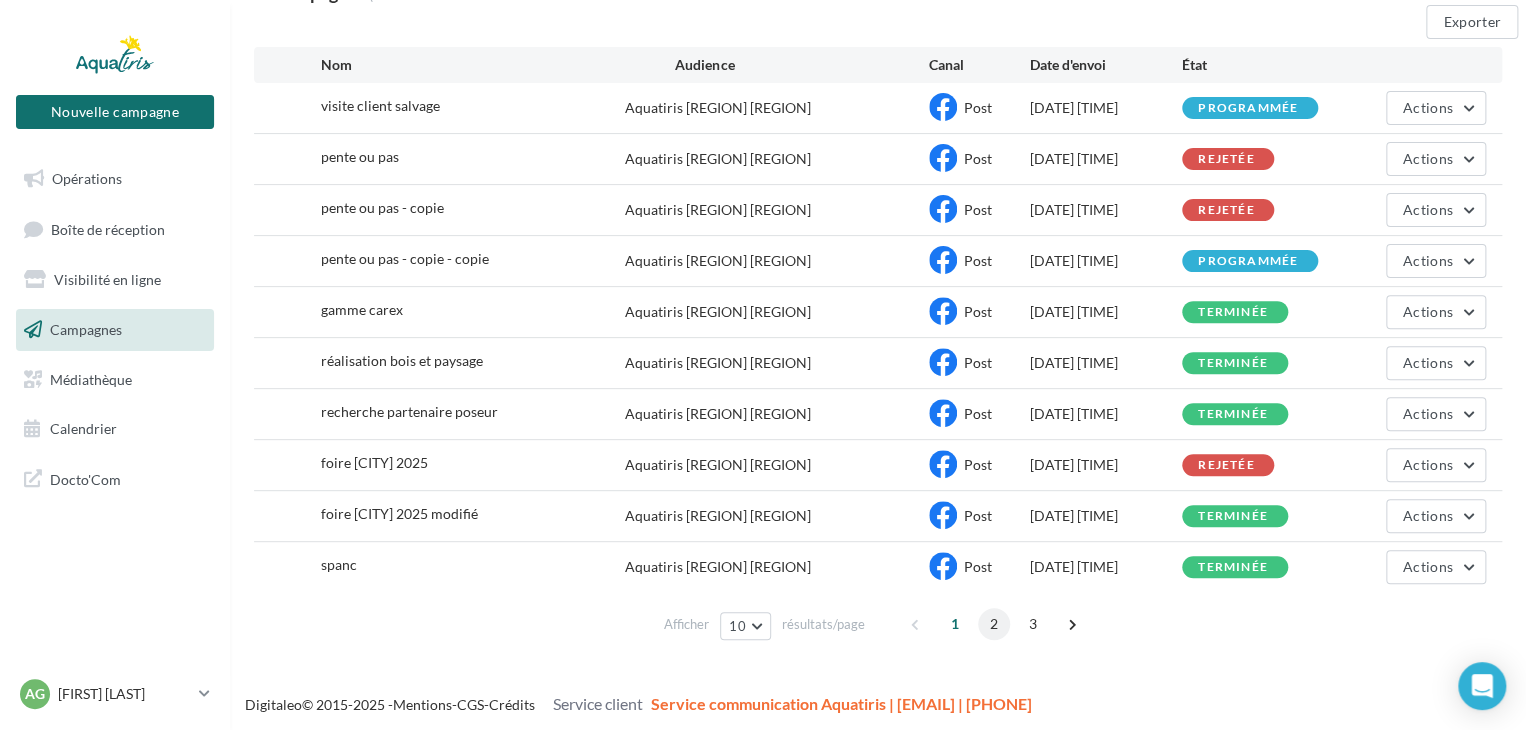 click on "2" at bounding box center [994, 624] 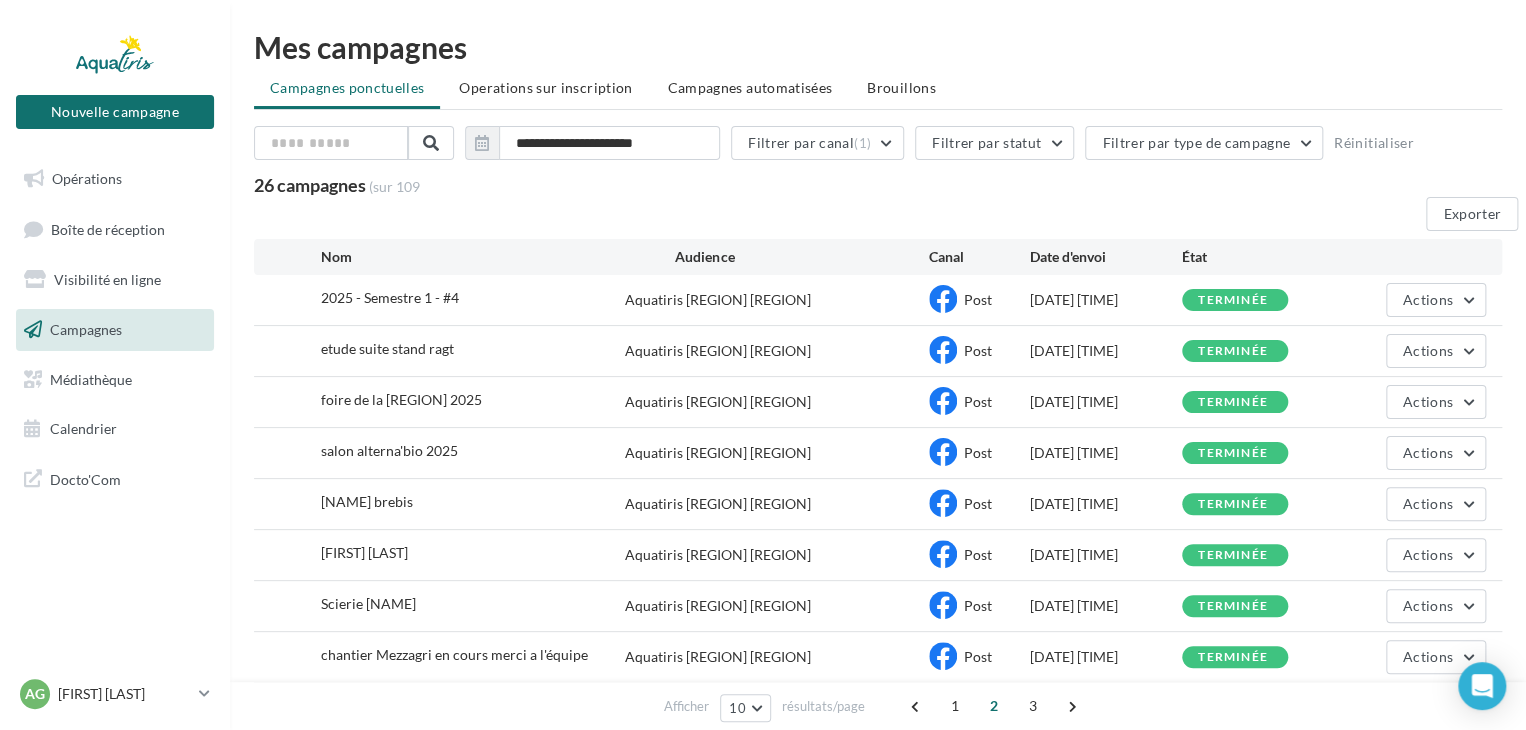 scroll, scrollTop: 192, scrollLeft: 0, axis: vertical 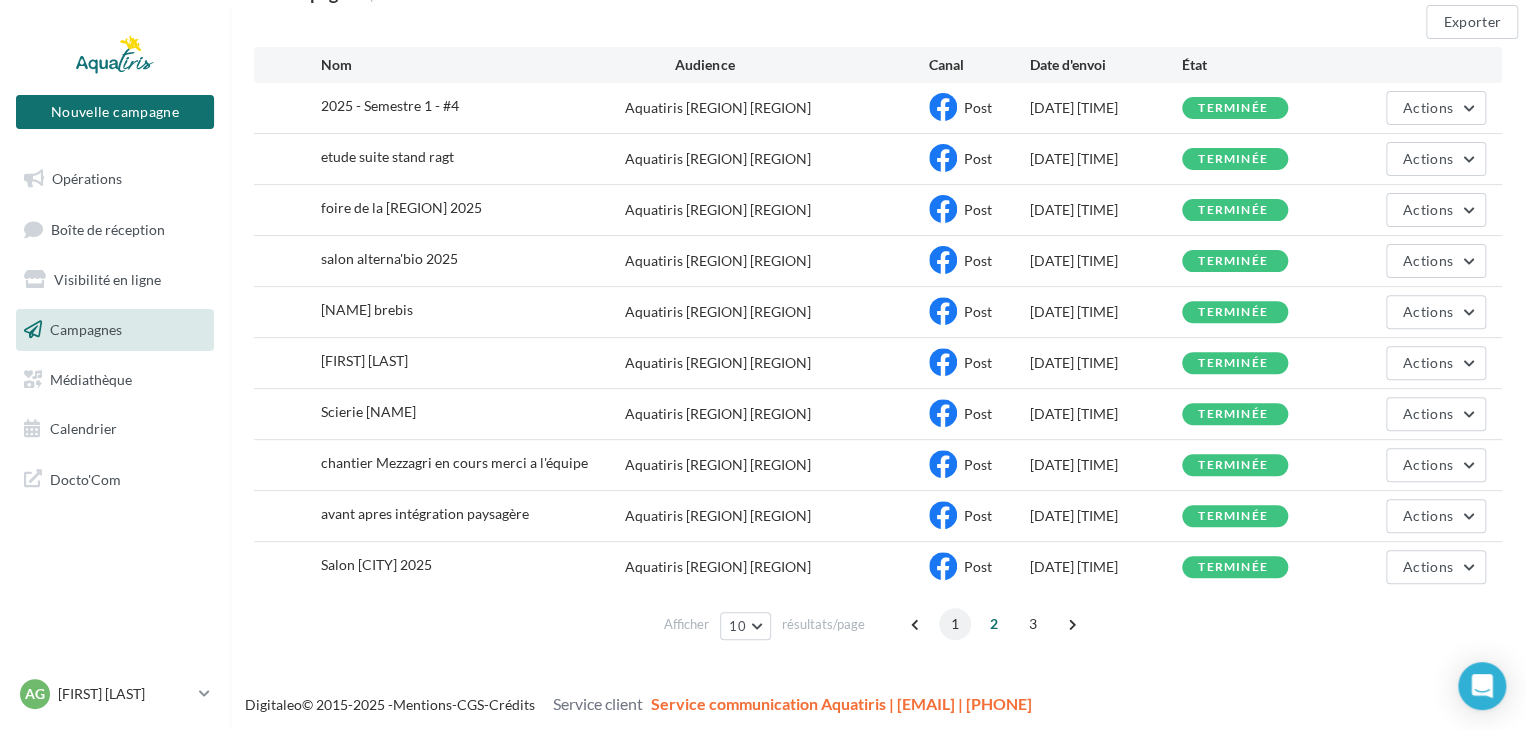 click on "1" at bounding box center [955, 624] 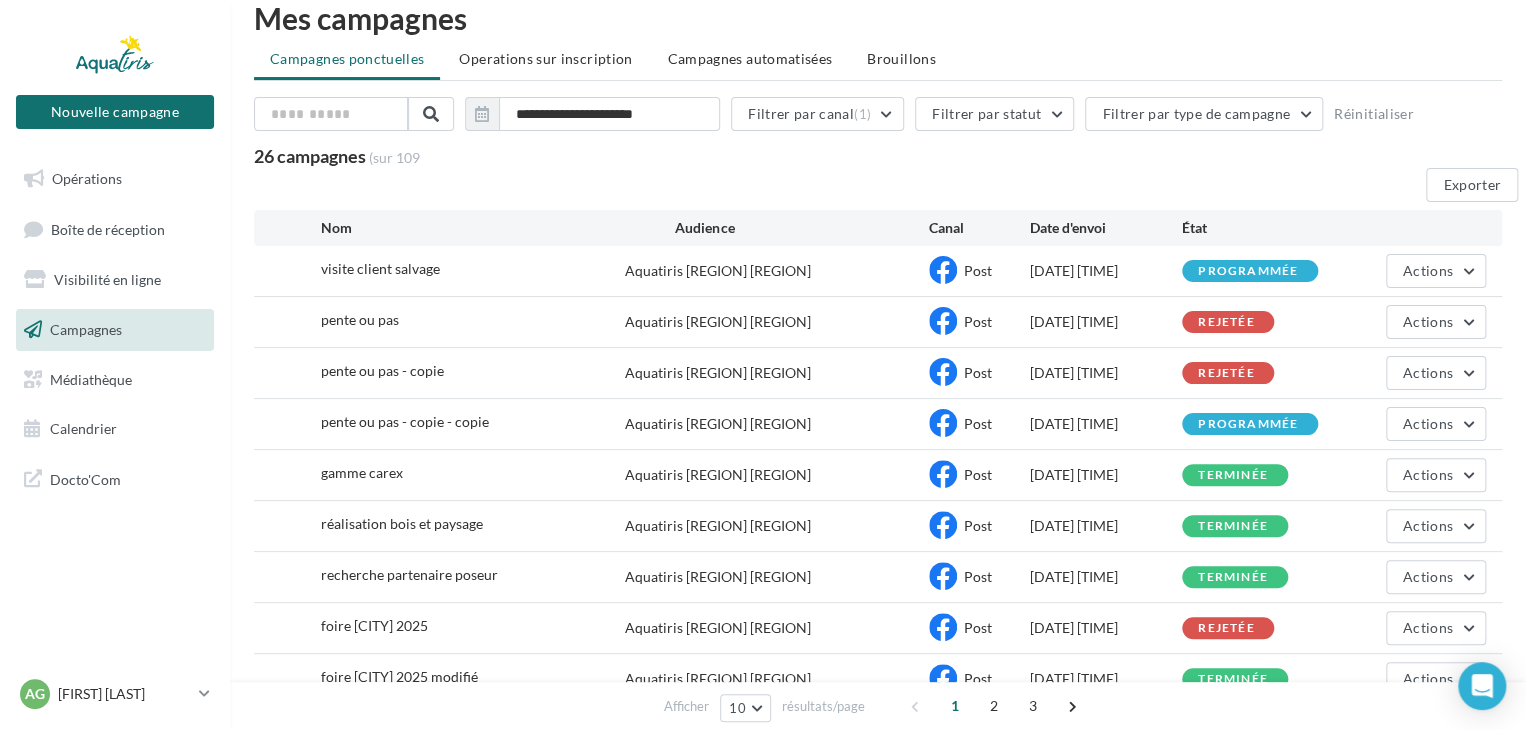 scroll, scrollTop: 0, scrollLeft: 0, axis: both 